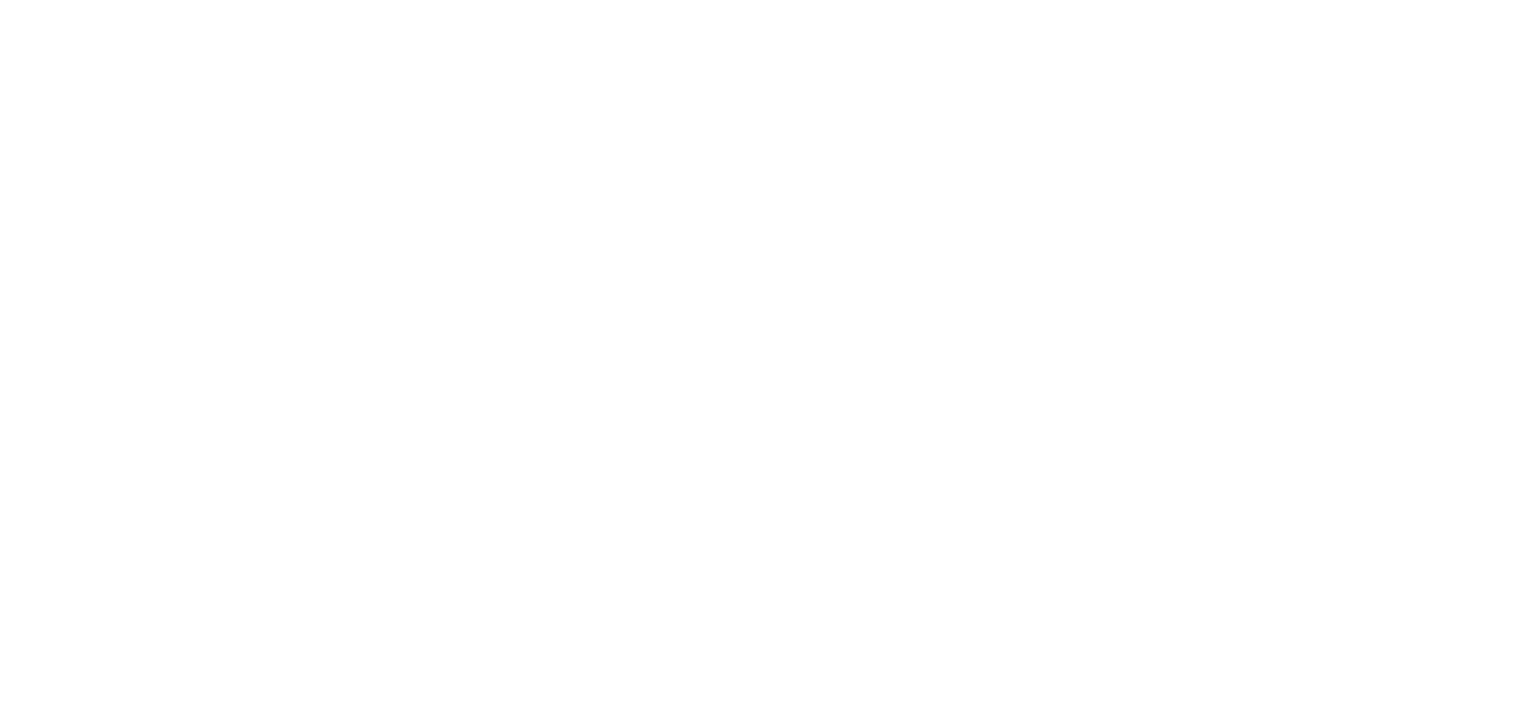scroll, scrollTop: 0, scrollLeft: 0, axis: both 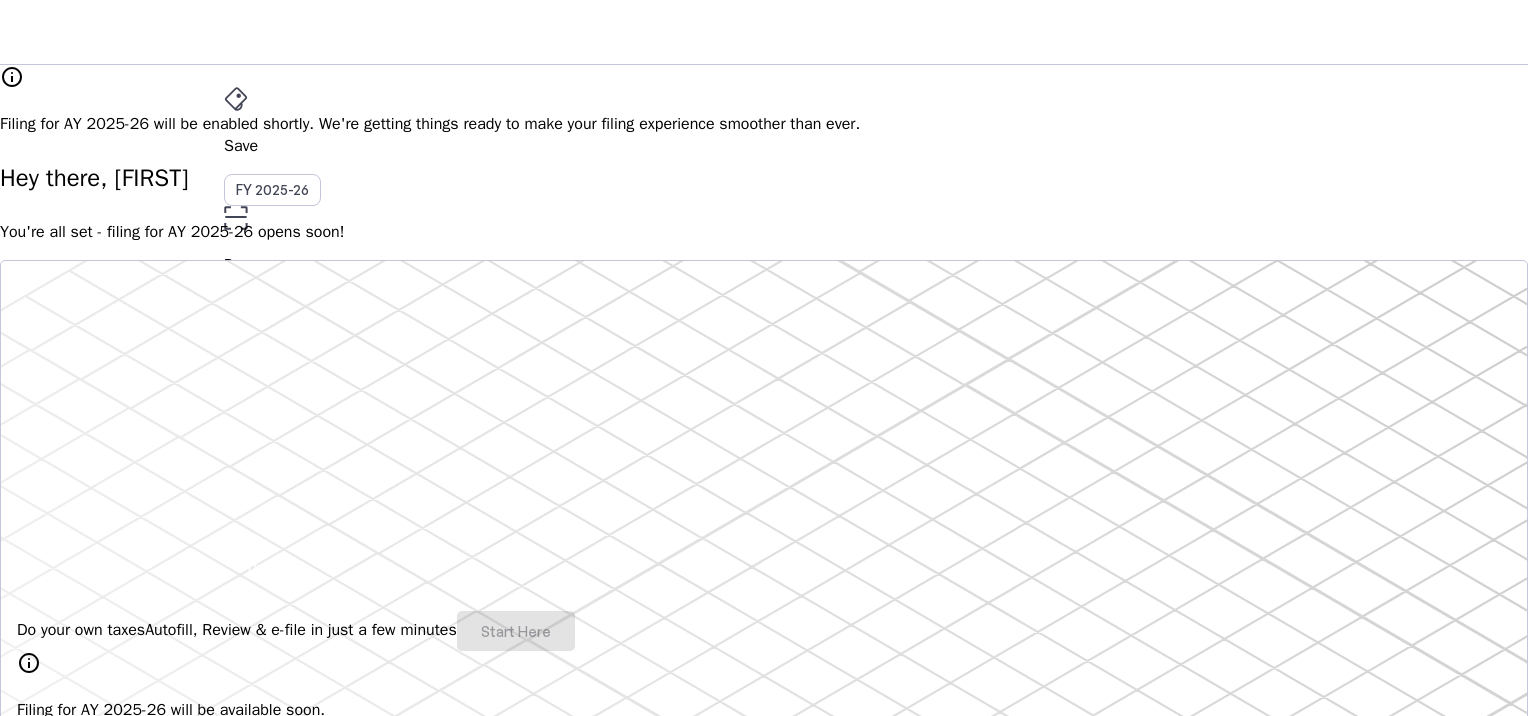 click on "arrow_drop_down" at bounding box center (236, 480) 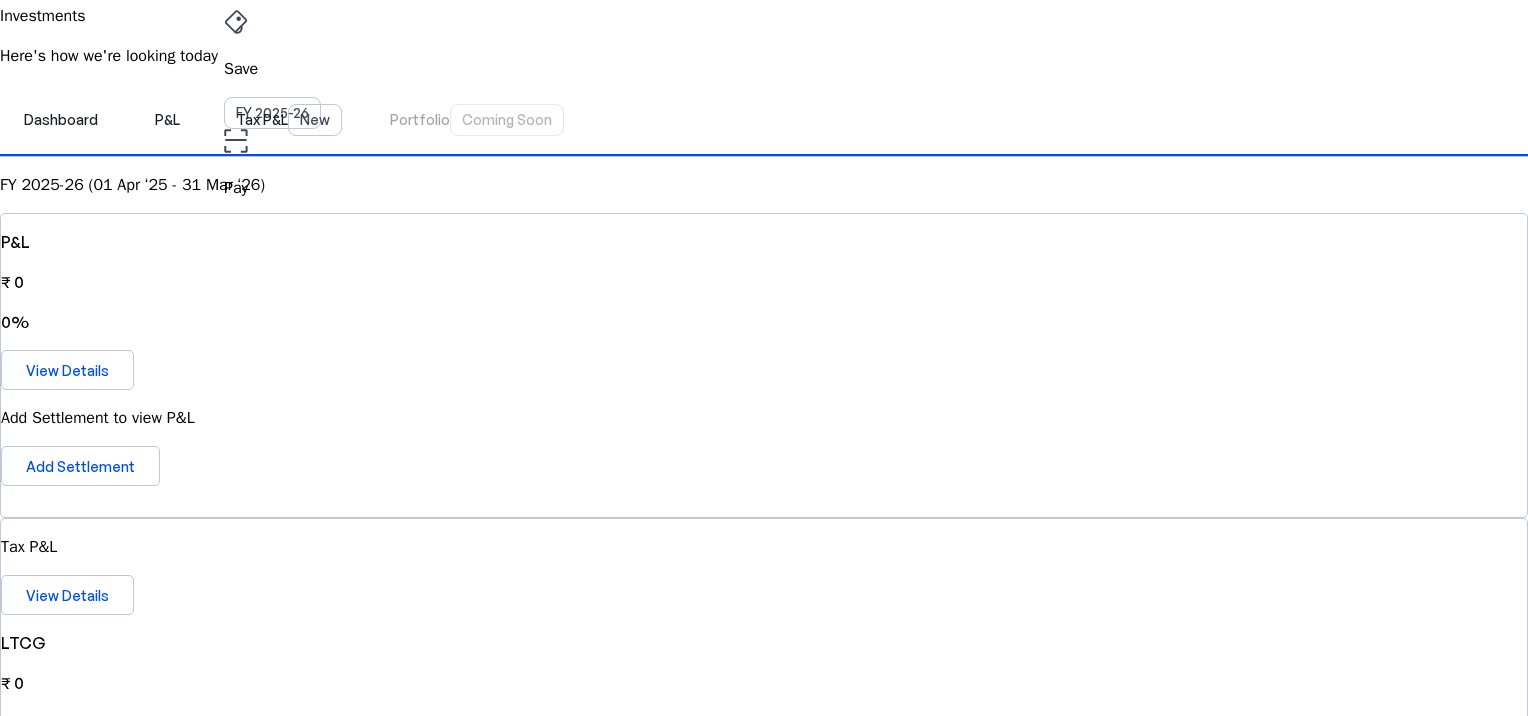 scroll, scrollTop: 0, scrollLeft: 0, axis: both 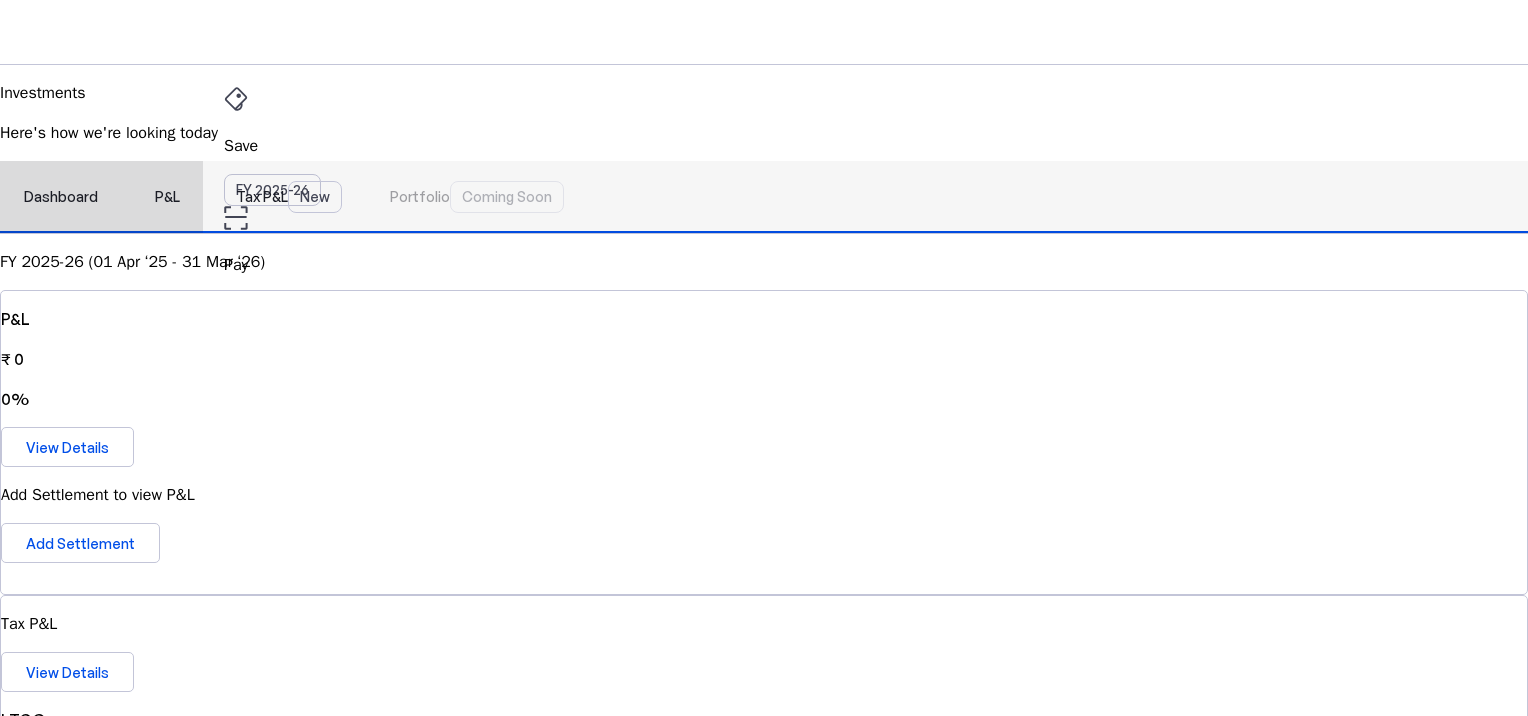 click on "P&L" at bounding box center (167, 197) 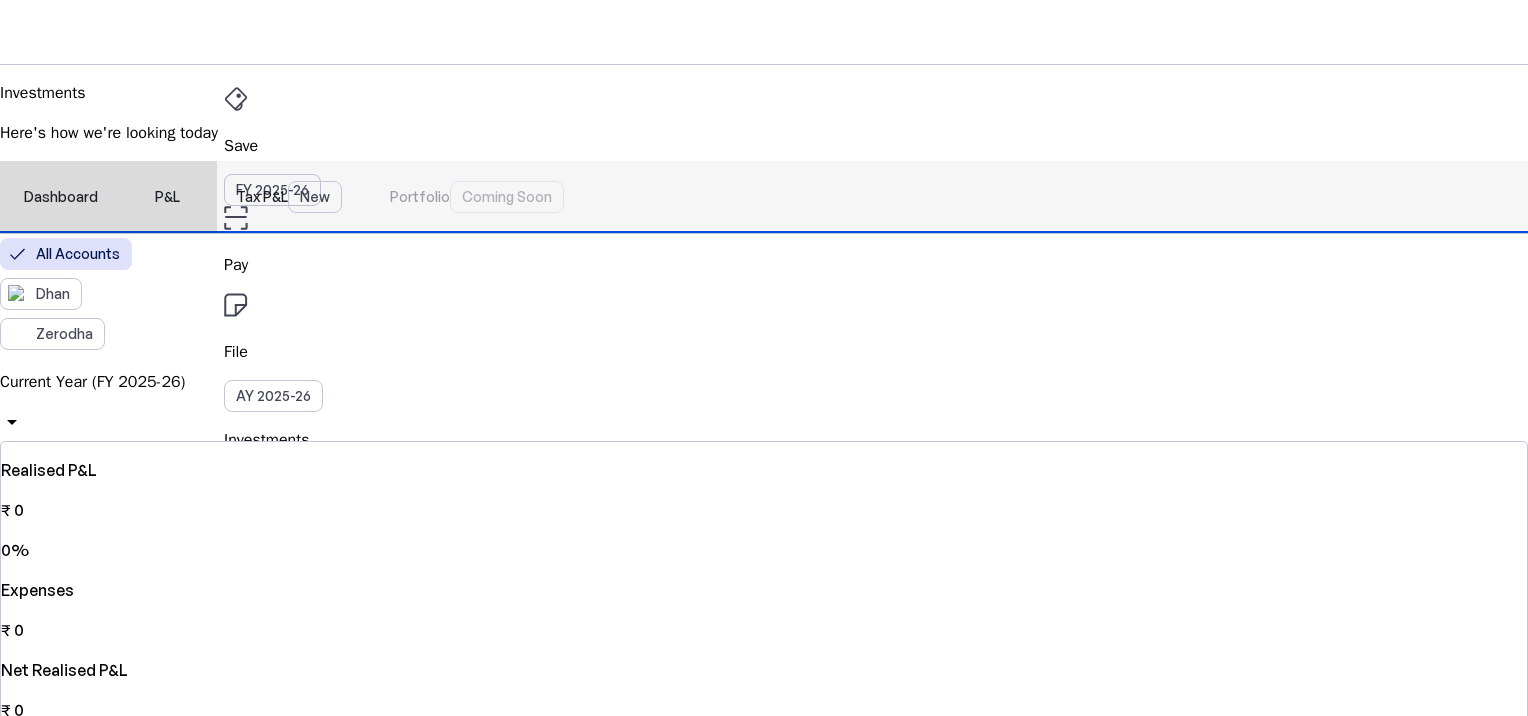 click on "Tax P&L  New" at bounding box center [289, 197] 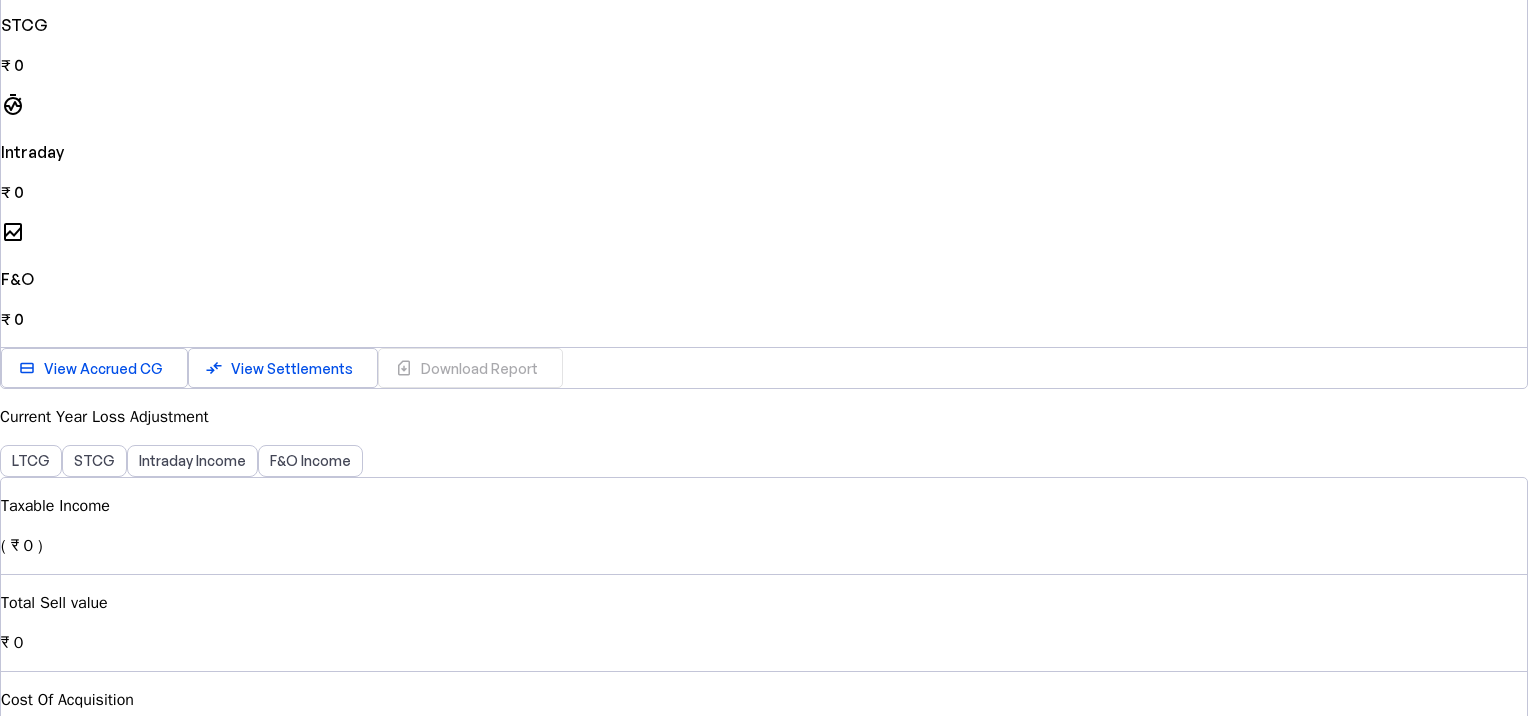 scroll, scrollTop: 0, scrollLeft: 0, axis: both 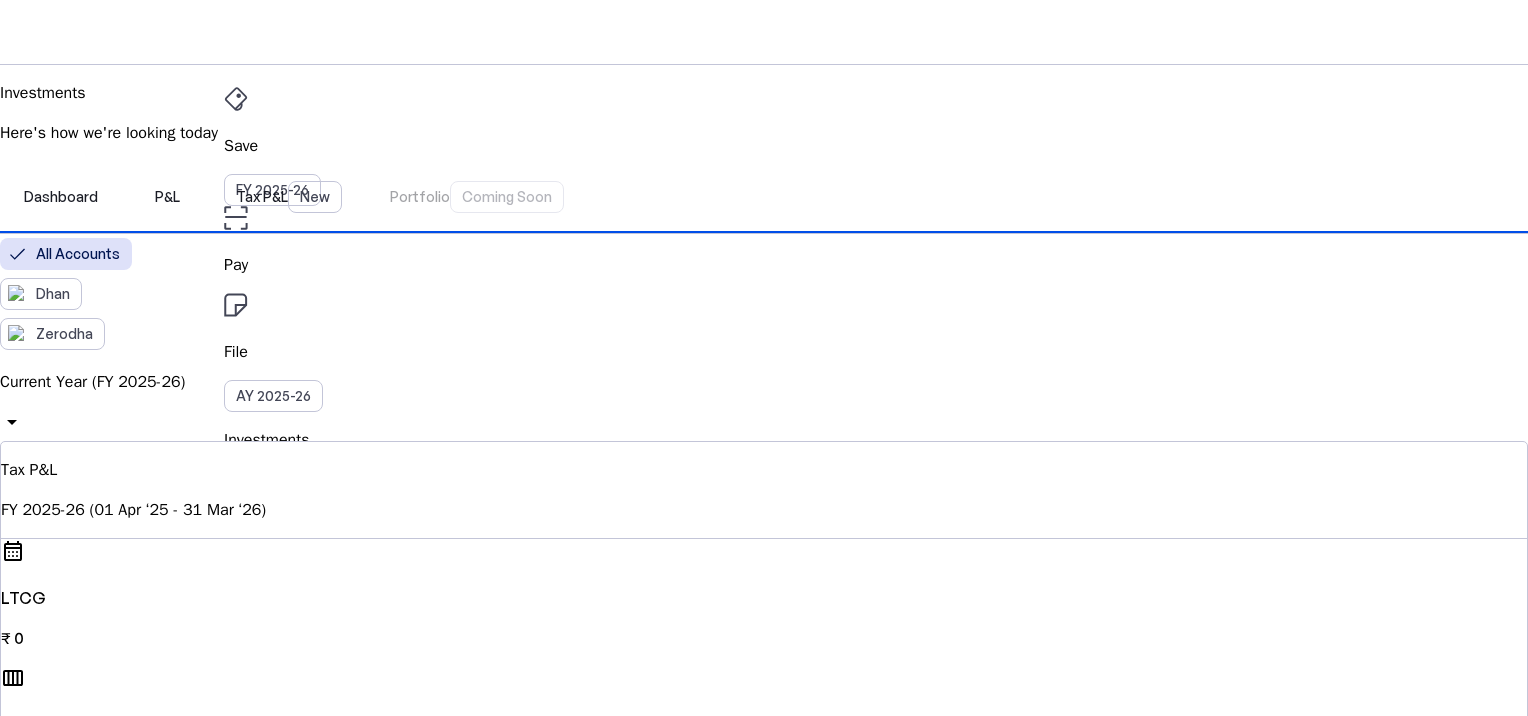 click on "Investments Here's how we're looking today Dashboard P&L Tax P&L New Portfolio Coming Soon All Accounts Dhan Zerodha Current Year (FY 2025-26) arrow_drop_down Tax P&L FY 2025-26 (01 Apr ‘25 - 31 Mar ‘26) calendar_month LTCG ₹ 0 calendar_view_week STCG ₹ 0 avg_time Intraday ₹ 0 bid_landscape F&O ₹ 0 view_stream View Accrued CG compare_arrows View Settlements sim_card_download Download Report Current Year Loss Adjustment LTCG STCG Intraday Income F&O Income Taxable Income ( ₹ 0 ) Total Sell value ₹ 0 Cost Of Acquisition ₹ 0 Cost Of Improvement ₹ 0 Transfer Expenses ₹ 0 Loss Set-Off Long Term Capital Loss ₹ 0 Short Term Capital Loss ₹ 0 Intraday Loss ₹ 0 F&O Loss ₹ 0 Net Taxable Income ₹ 0 Add Settlements to view losses adjusted Add Settlements LTCG Loss Adjustment Long Term Capital Gains can be setoff only against any Short Term Capital losses and any losses made in F&O Net Tax P&L Add settlements to see your net taxable income and" at bounding box center [764, 1333] 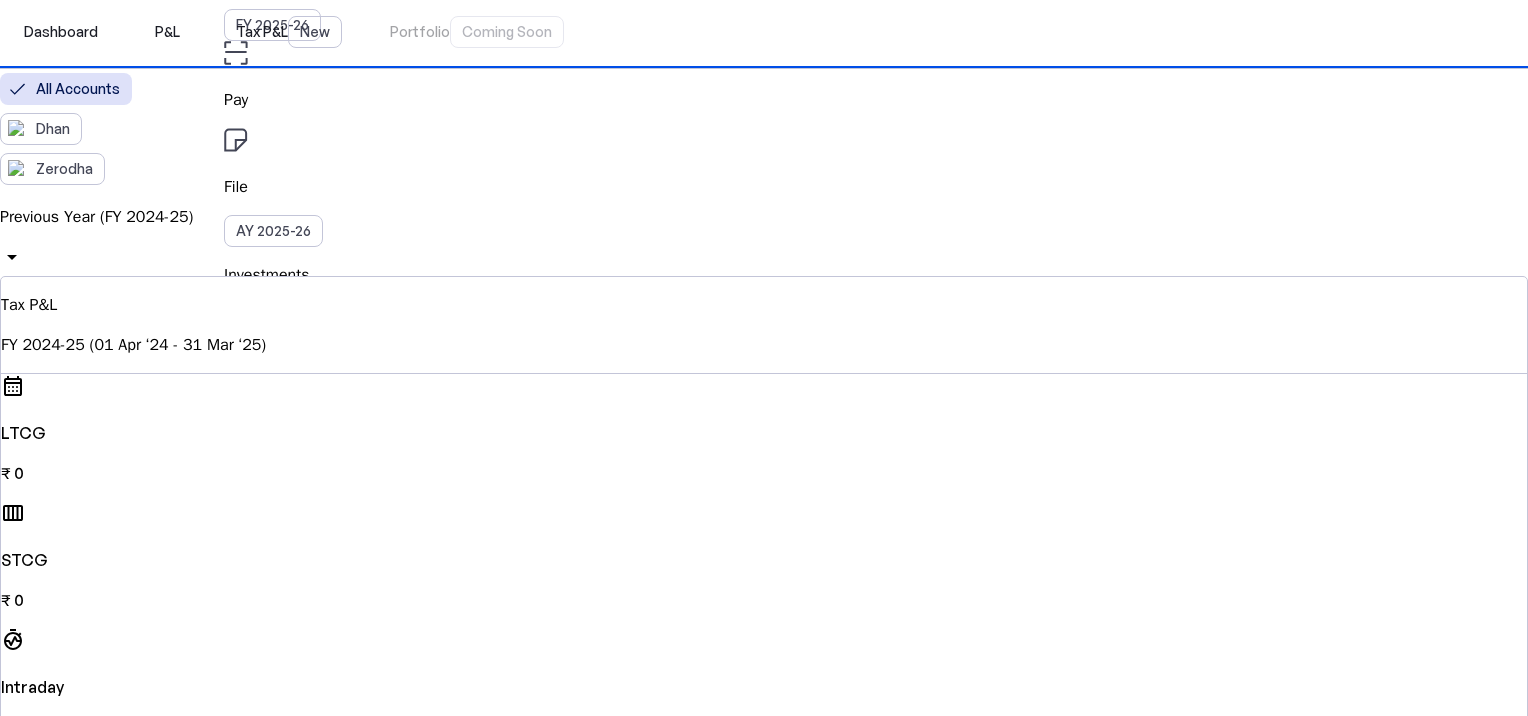 scroll, scrollTop: 0, scrollLeft: 0, axis: both 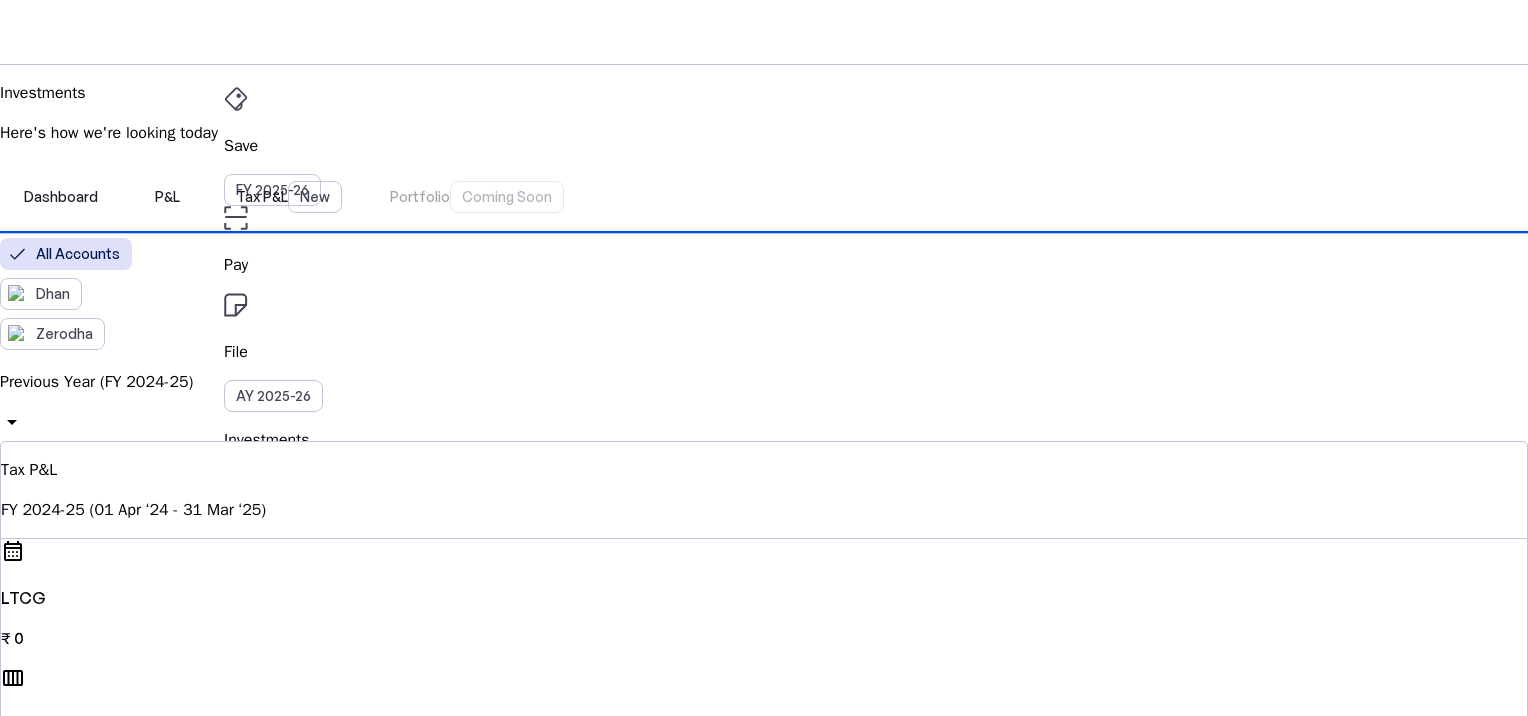 click on "NC" at bounding box center [240, 531] 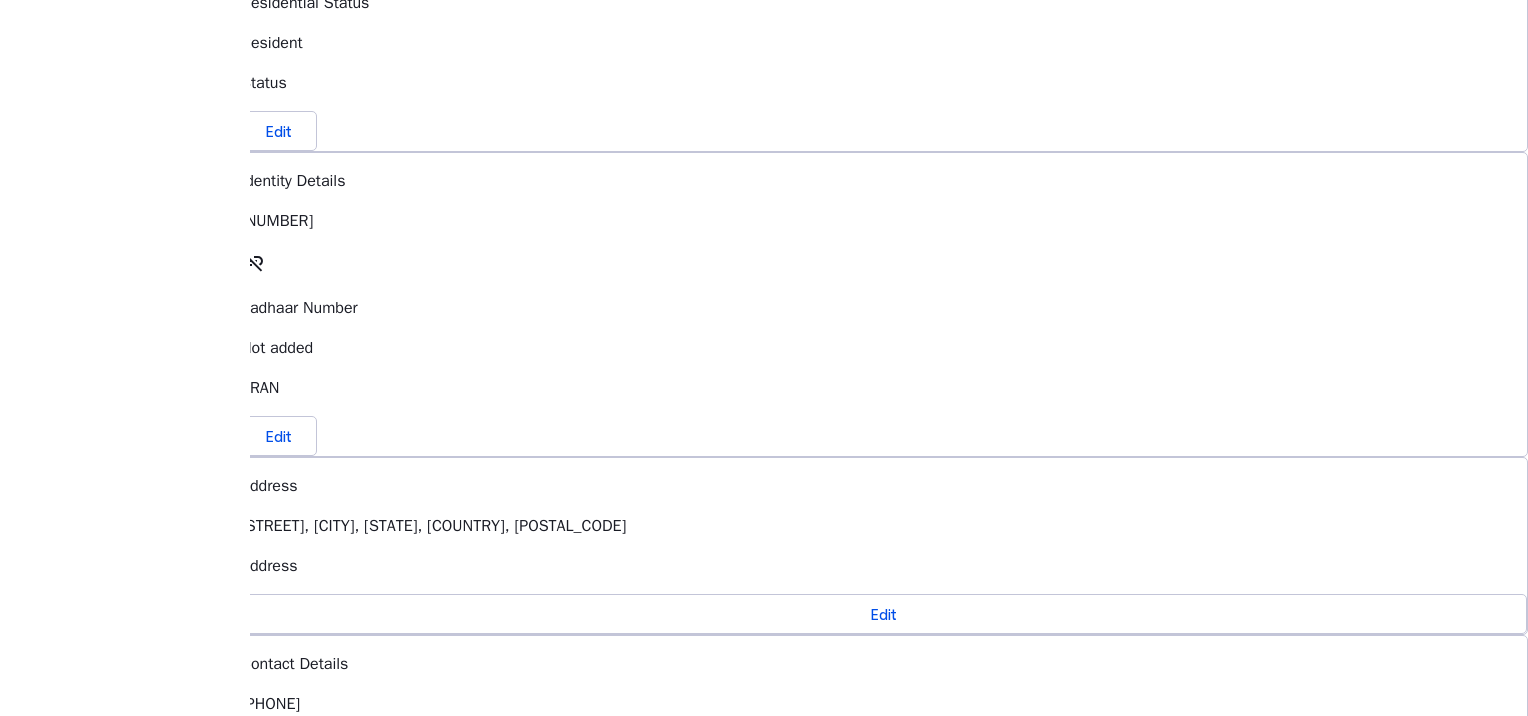 scroll, scrollTop: 278, scrollLeft: 0, axis: vertical 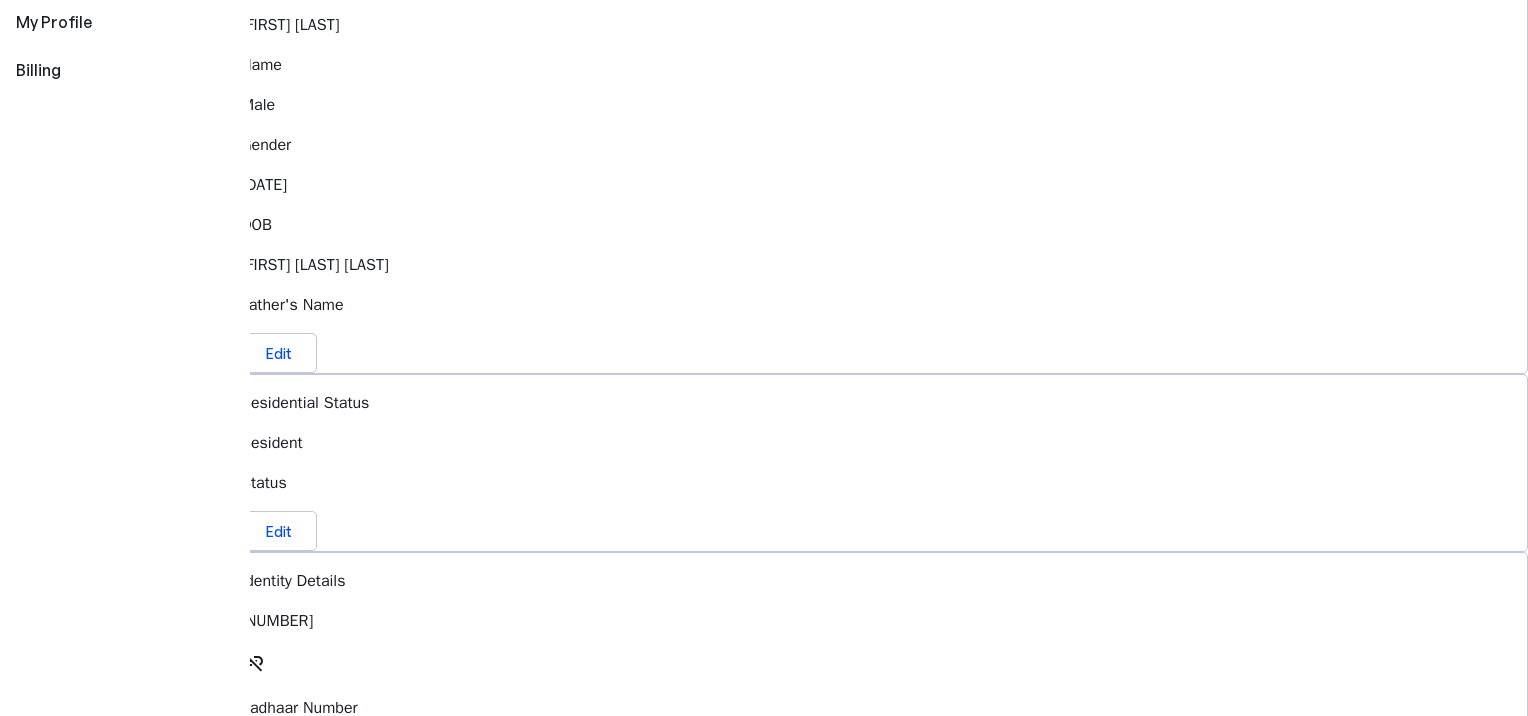 click at bounding box center (279, 836) 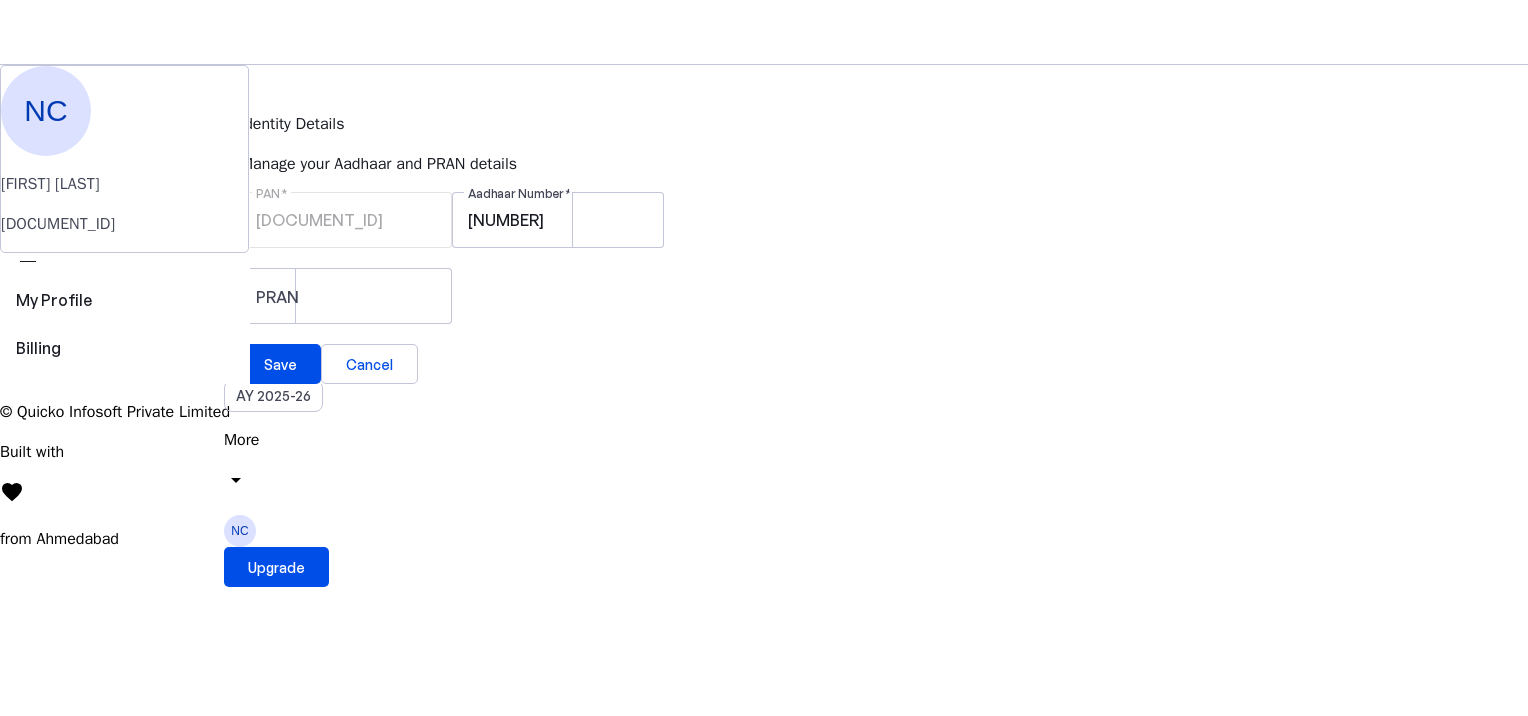 scroll, scrollTop: 0, scrollLeft: 0, axis: both 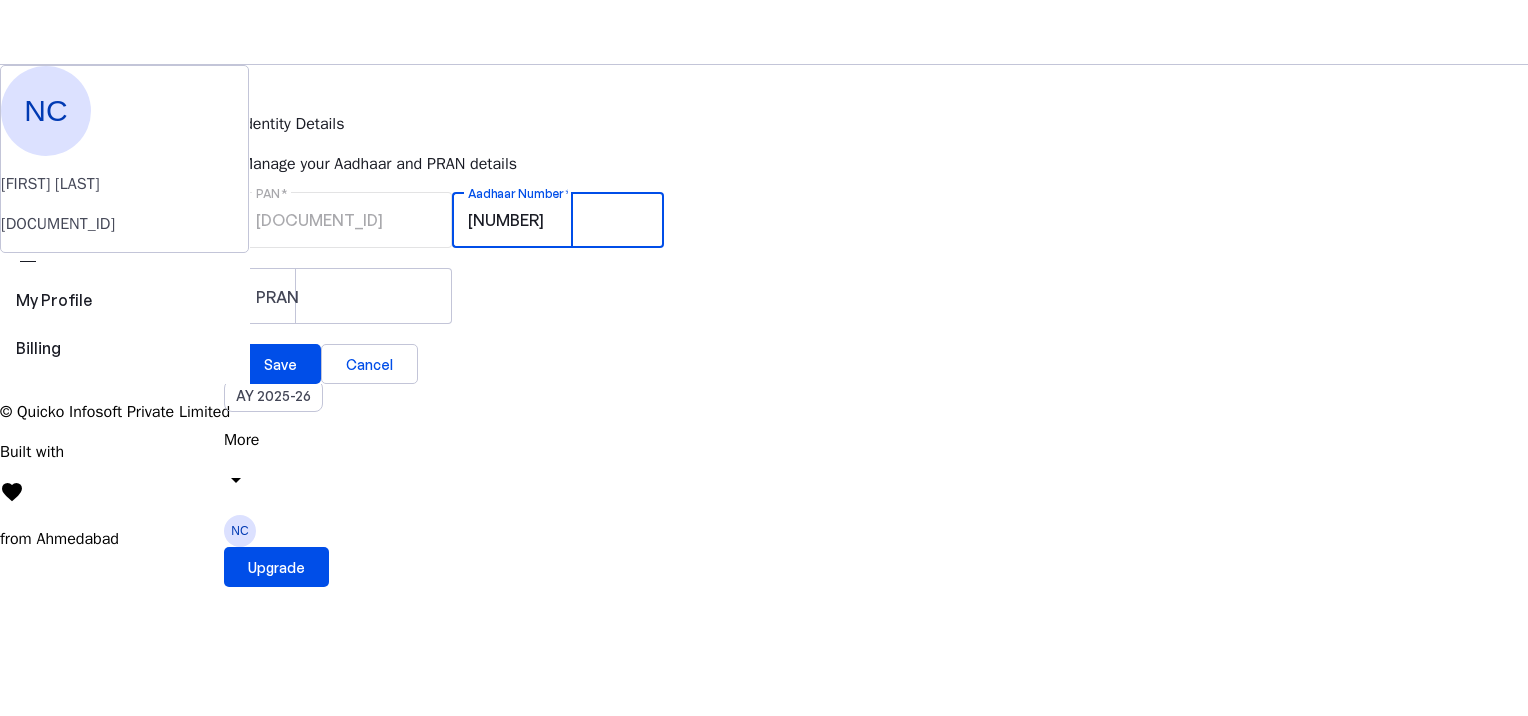 click on "[NUMBER]" at bounding box center [558, 220] 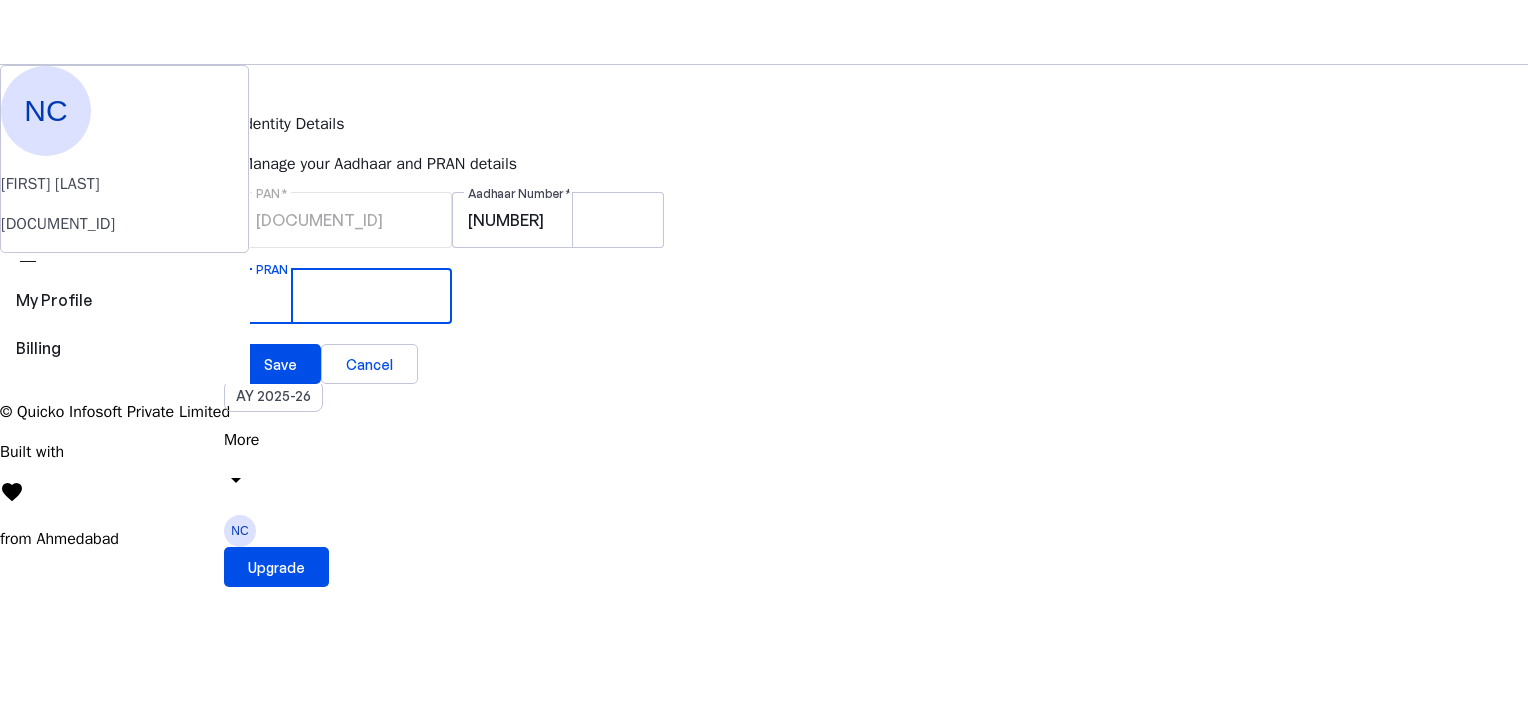 click on "PRAN" at bounding box center [346, 296] 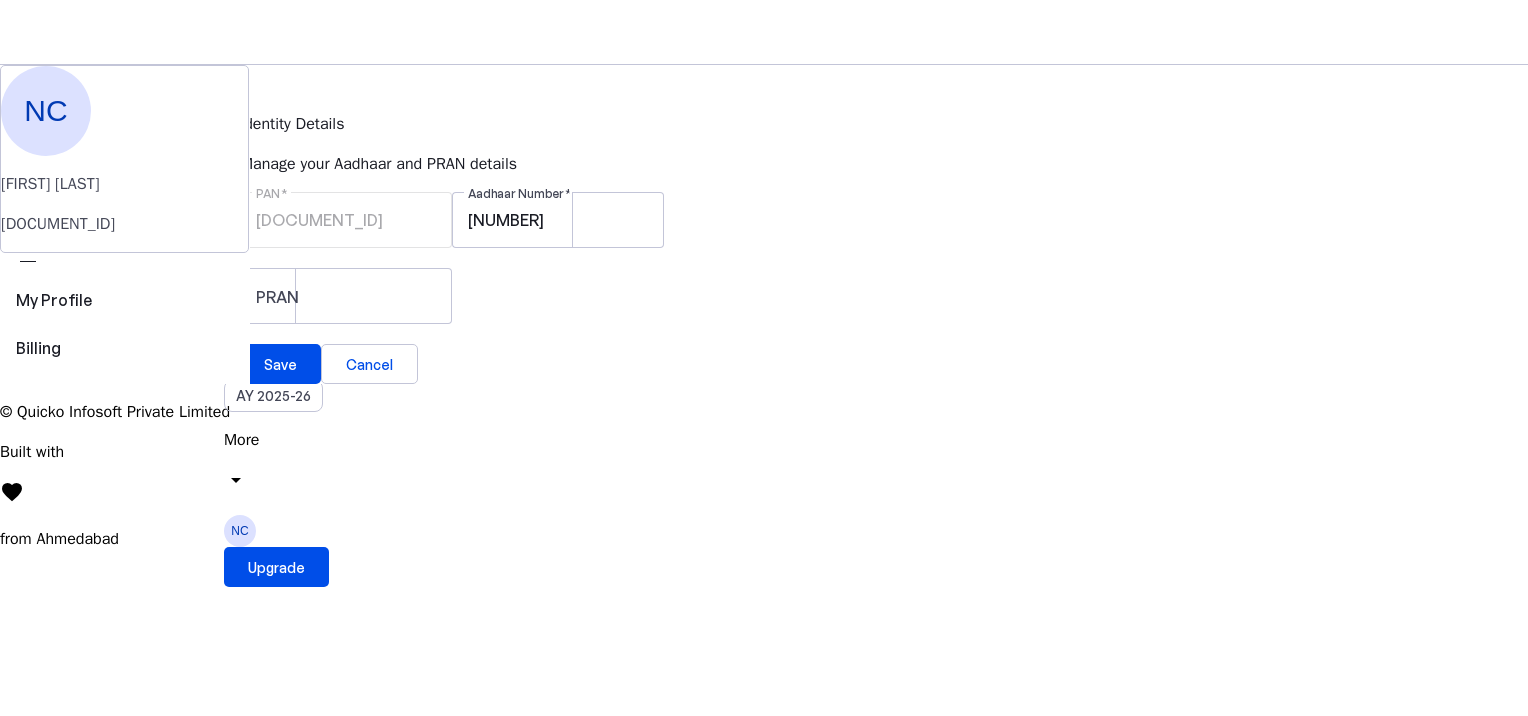 click on "Manage your Aadhaar and PRAN details" at bounding box center [884, 164] 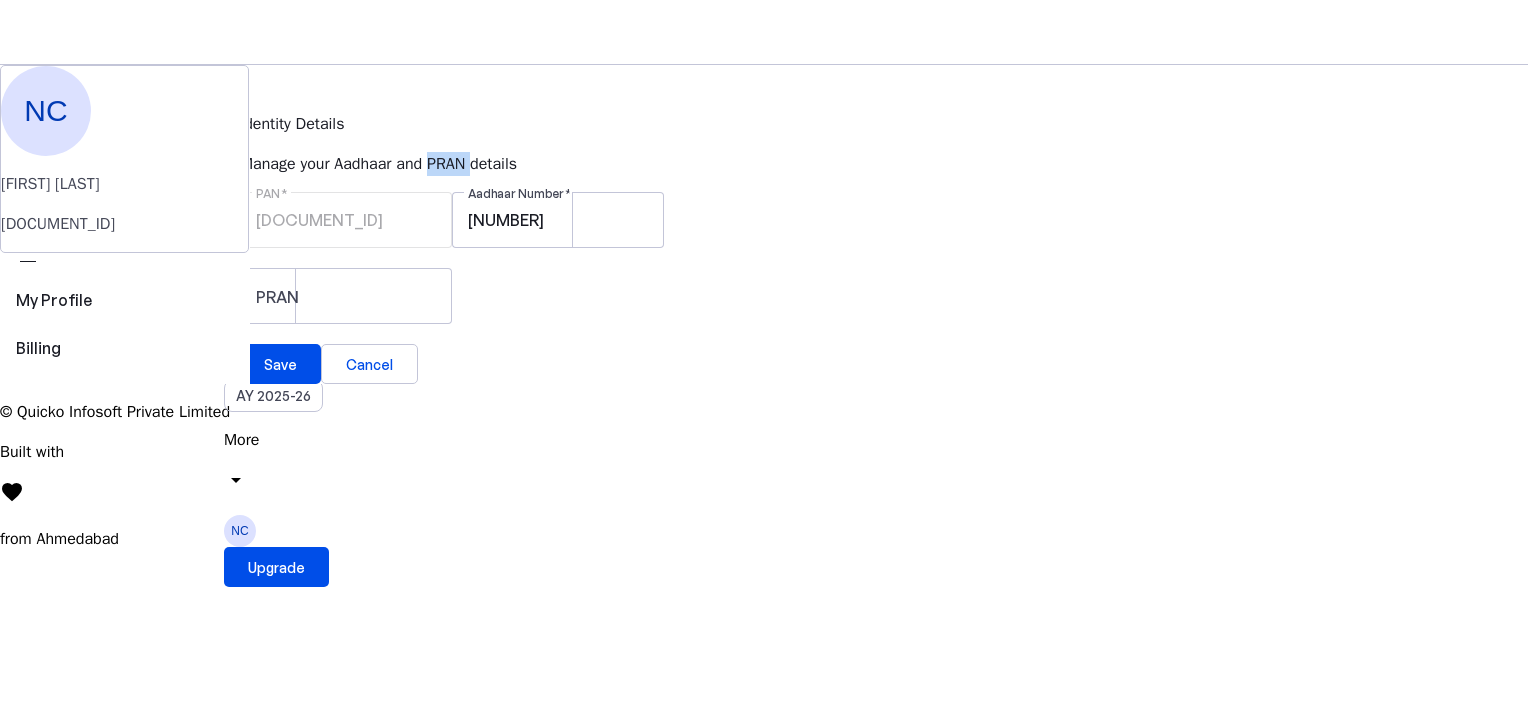 click on "Manage your Aadhaar and PRAN details" at bounding box center [884, 164] 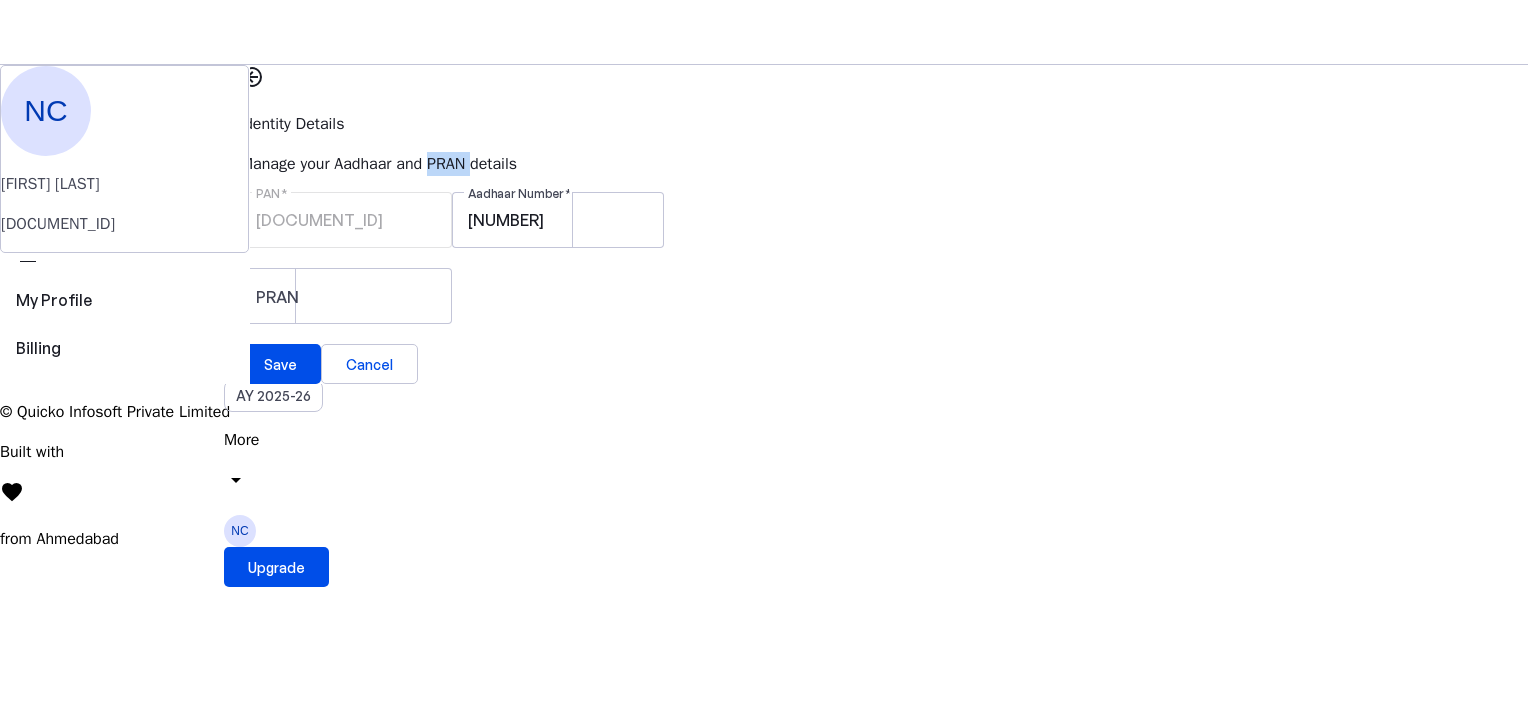 copy on "PRAN" 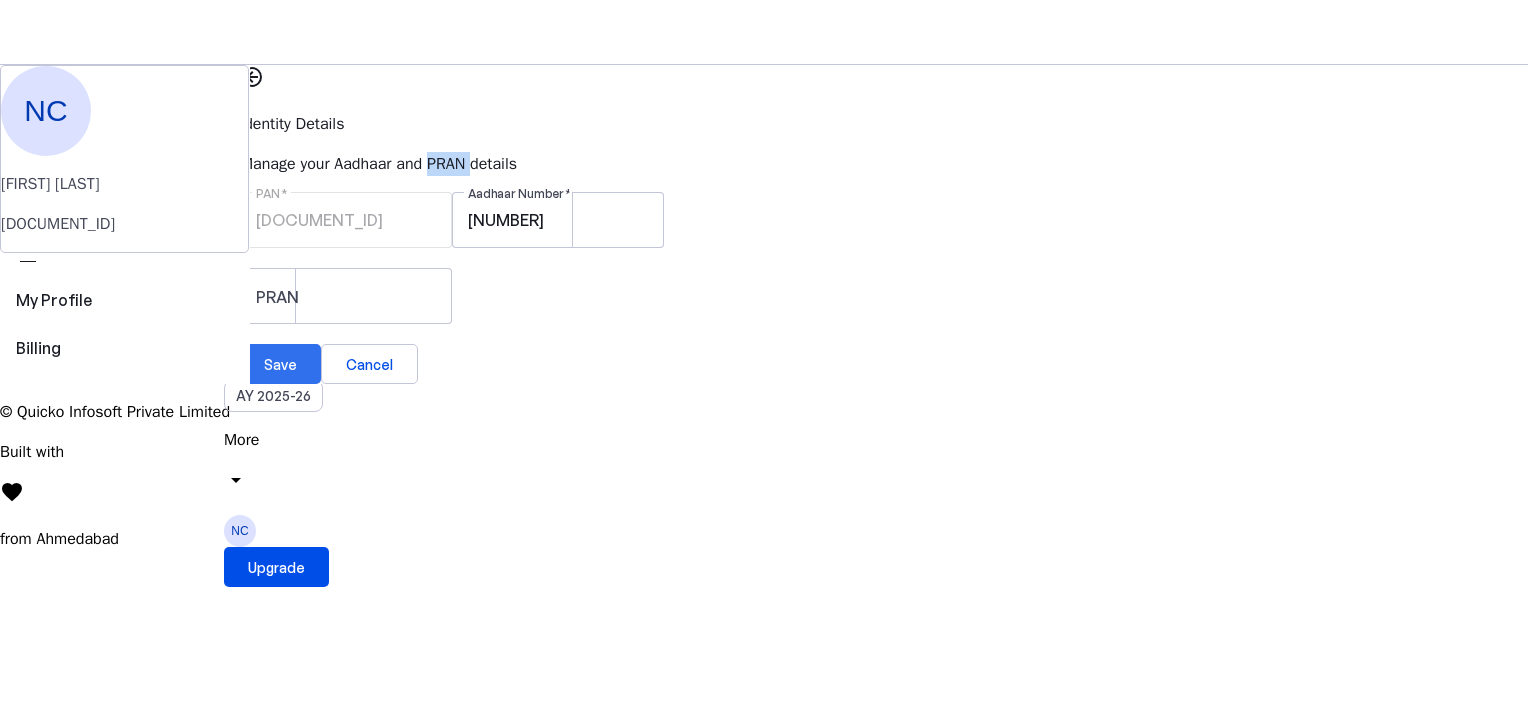 click on "Save" at bounding box center (280, 364) 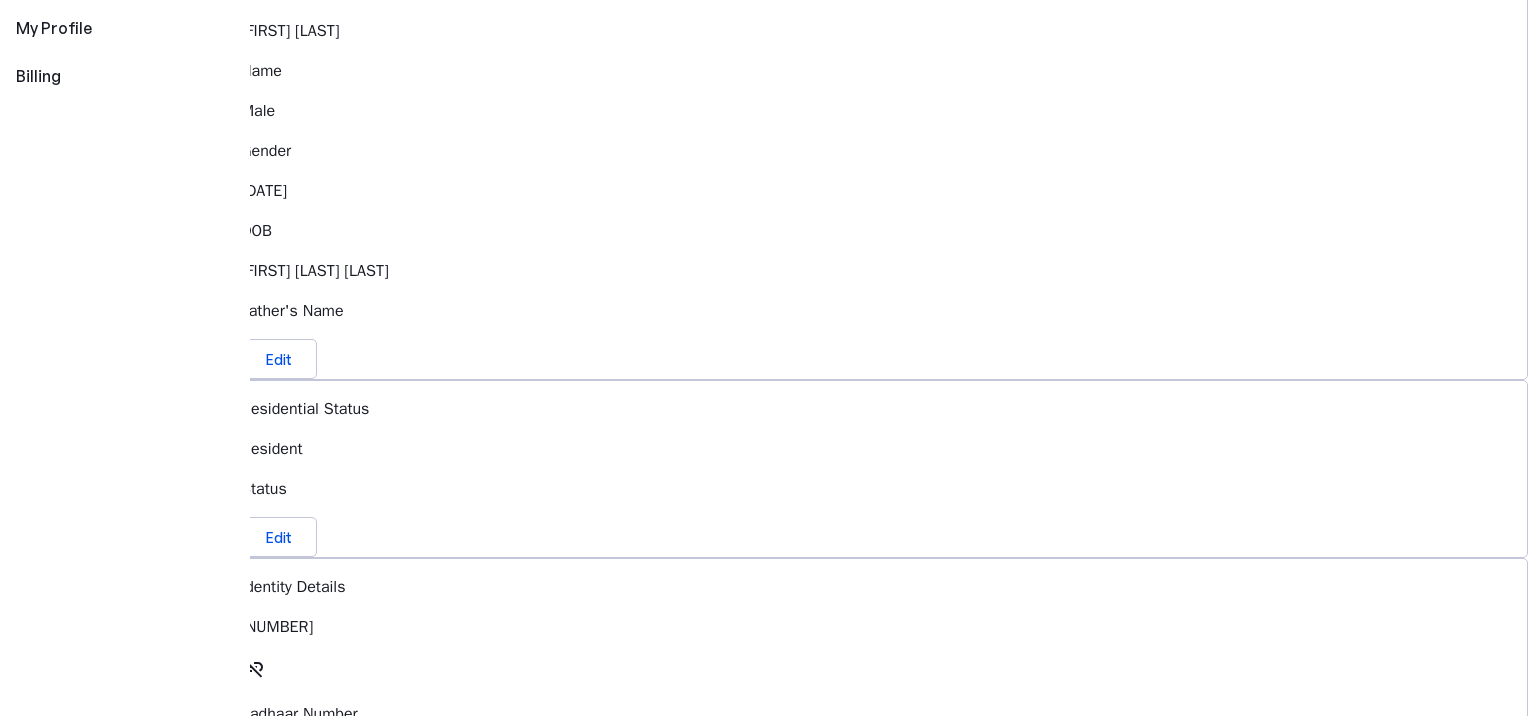 scroll, scrollTop: 500, scrollLeft: 0, axis: vertical 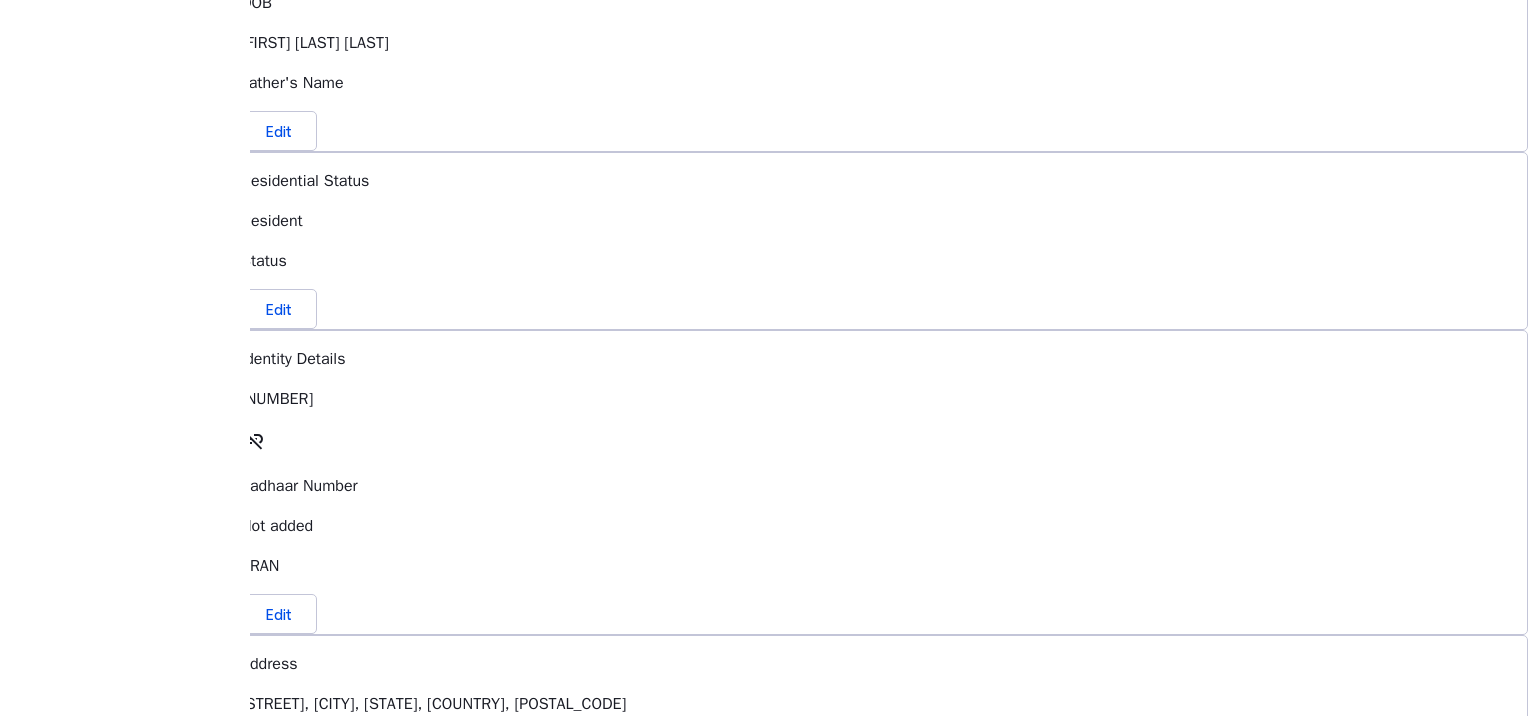 click on "link_off" at bounding box center (253, 439) 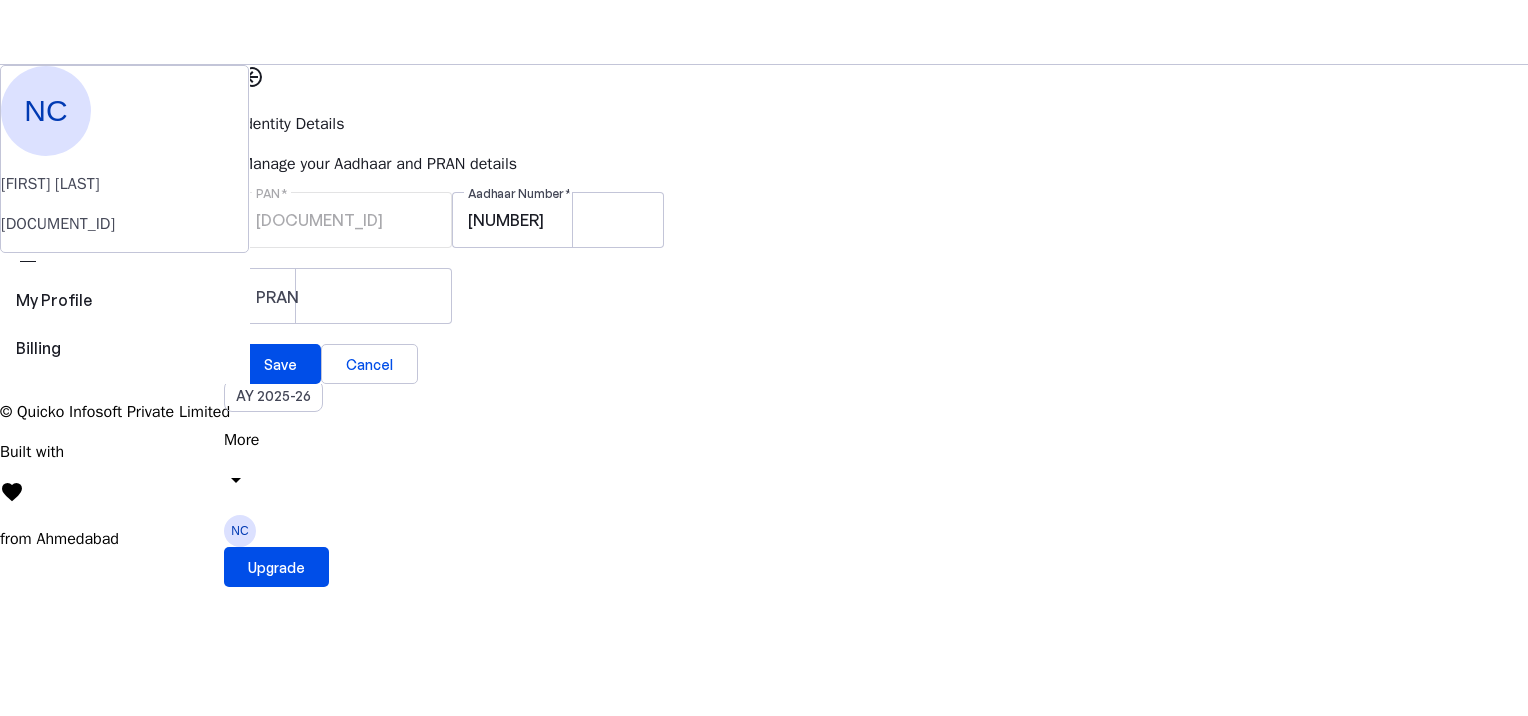 scroll, scrollTop: 0, scrollLeft: 0, axis: both 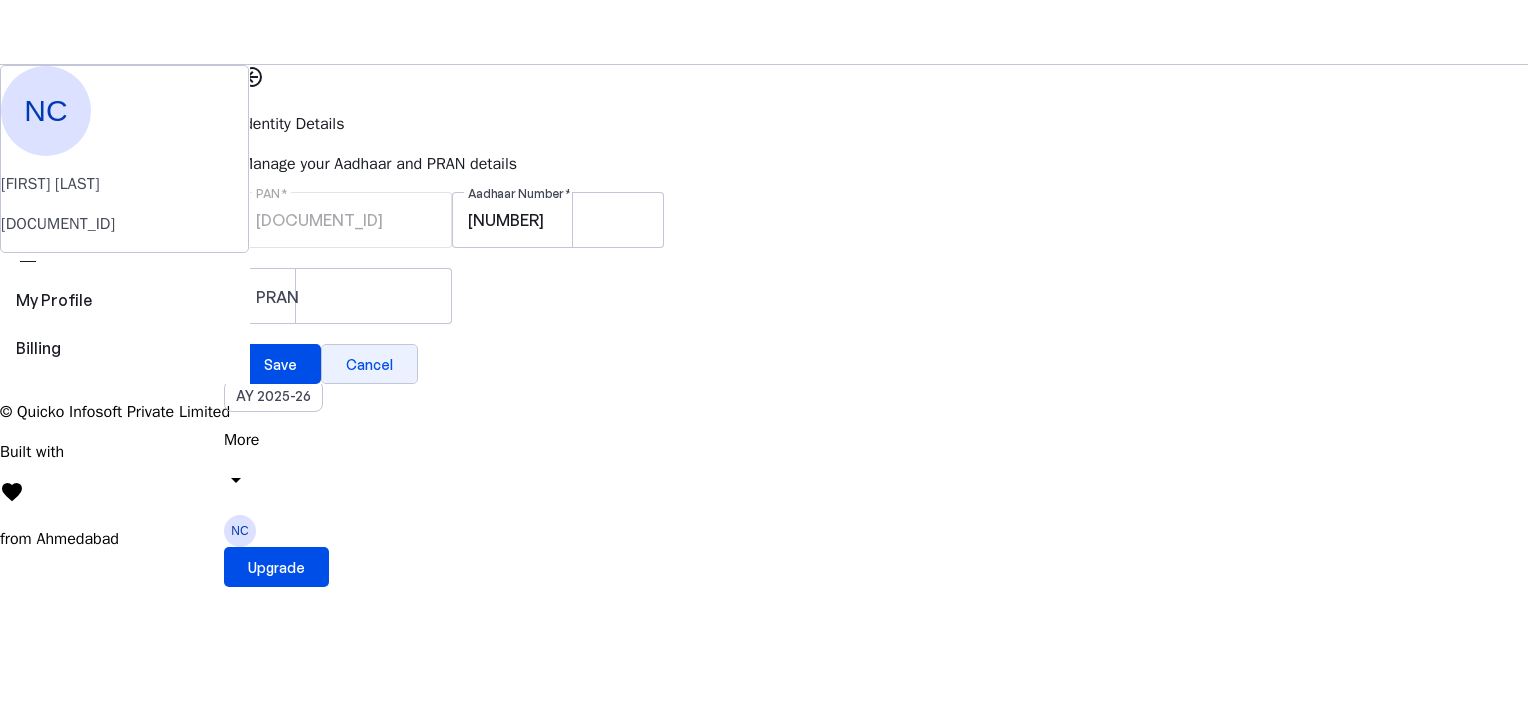 click on "Cancel" at bounding box center (369, 364) 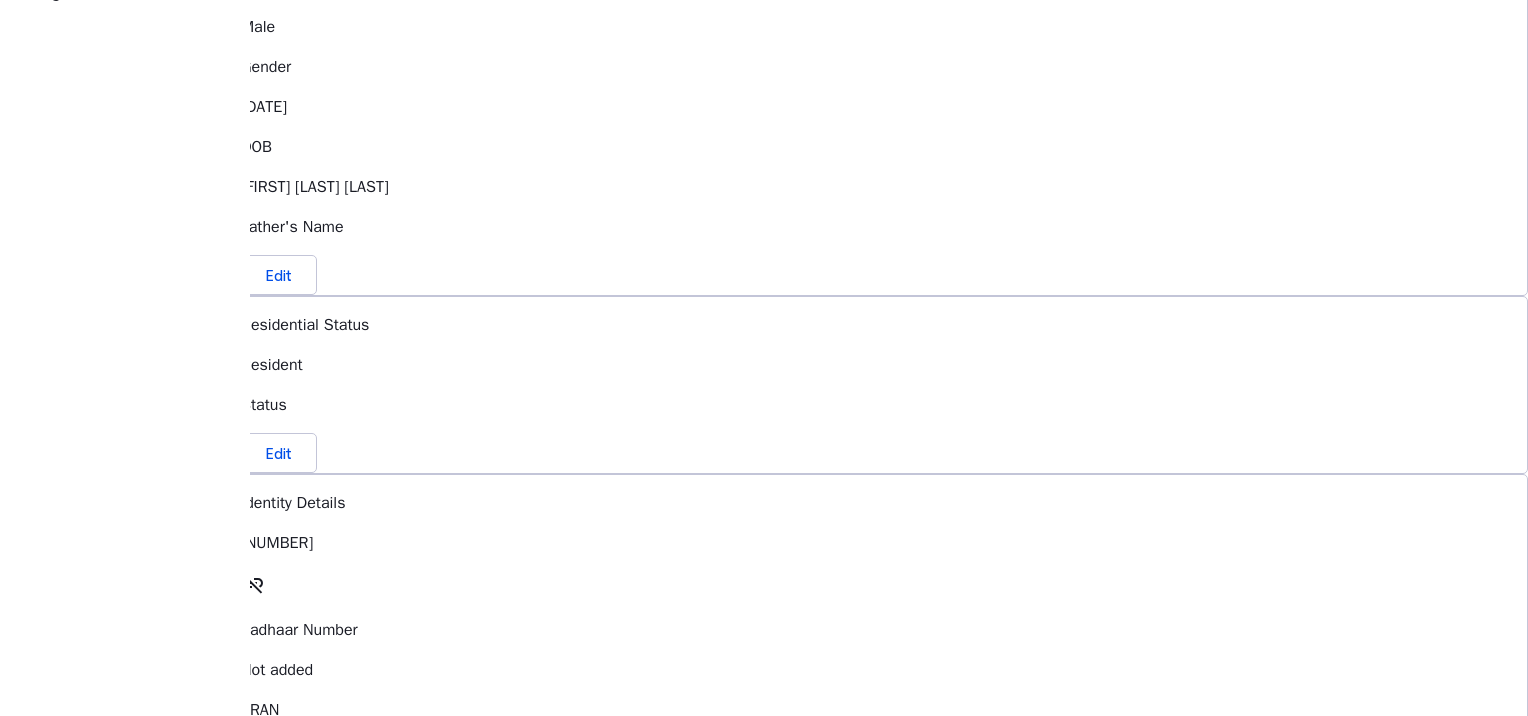 scroll, scrollTop: 178, scrollLeft: 0, axis: vertical 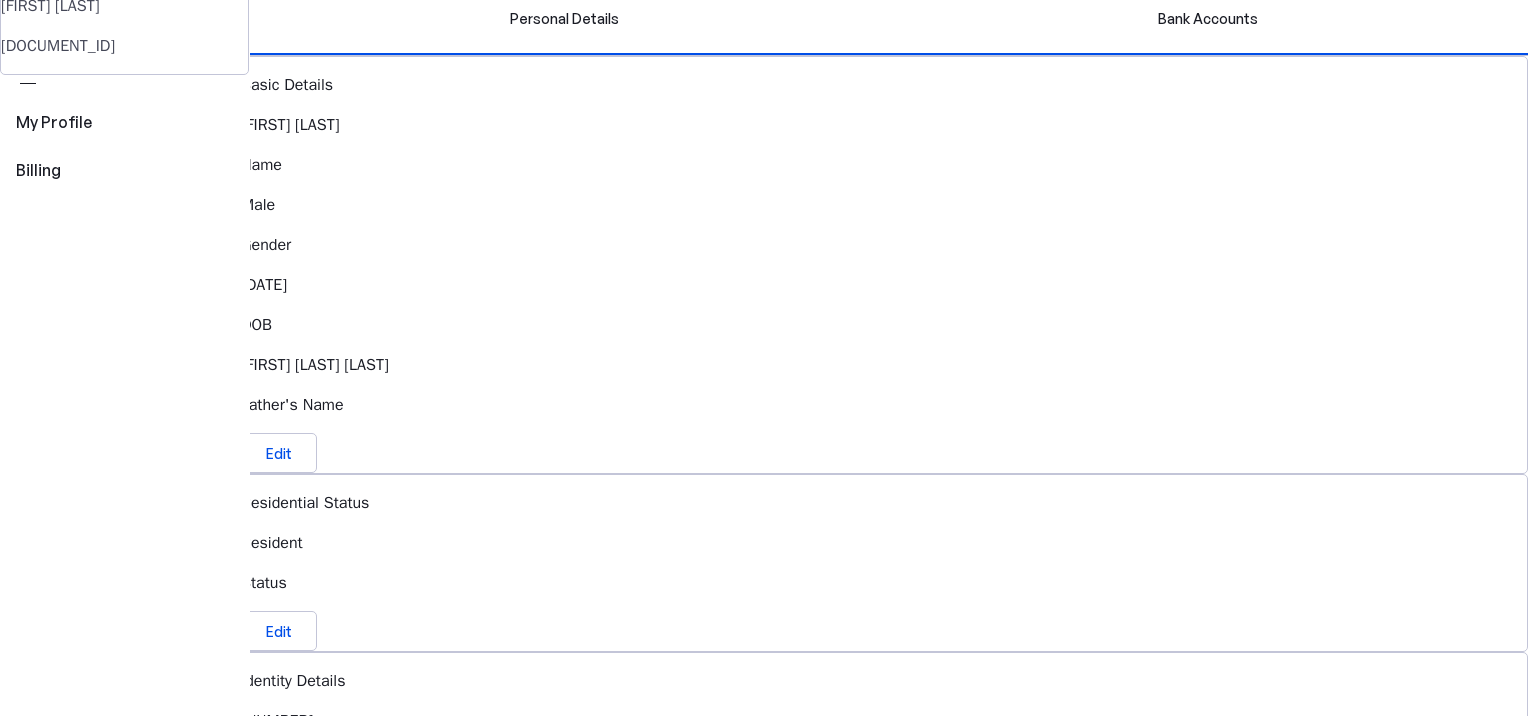 click at bounding box center [279, 936] 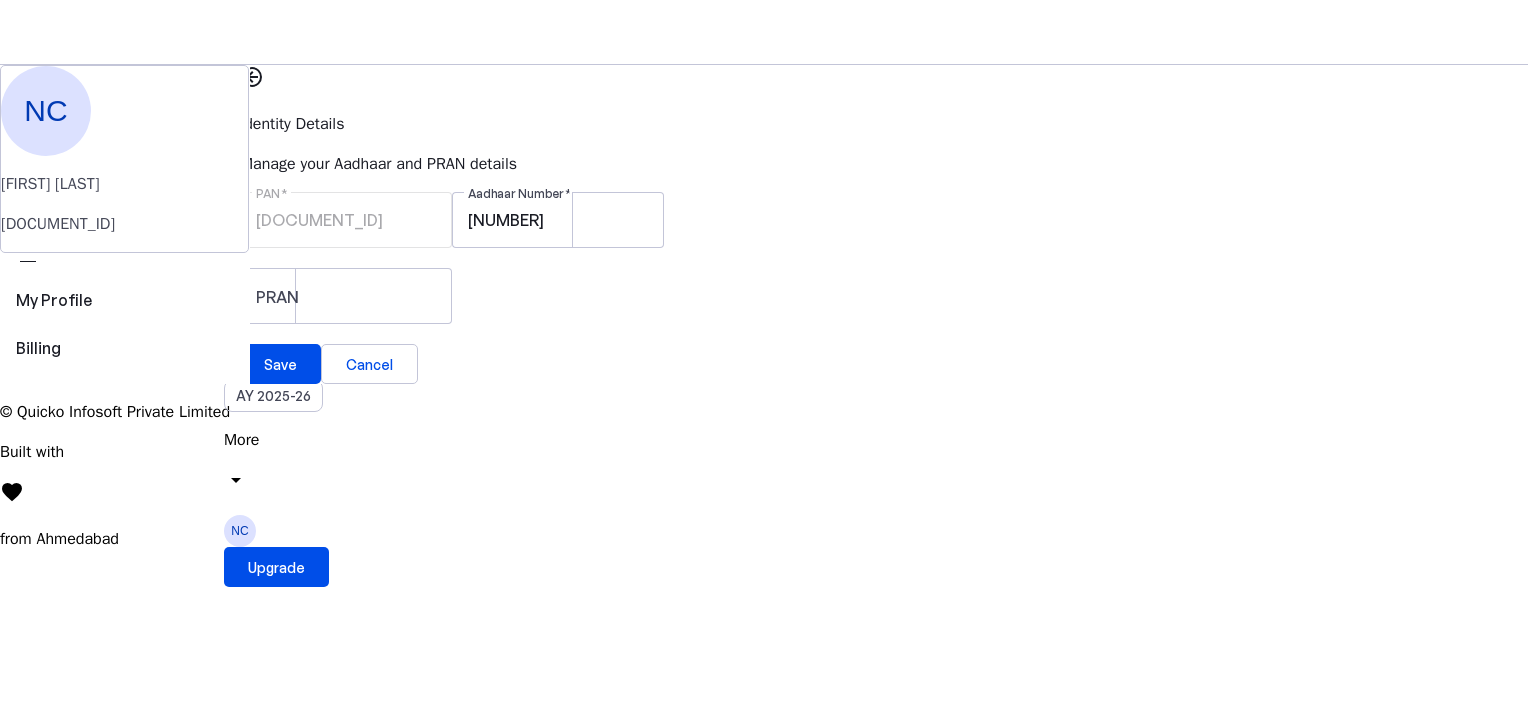 scroll, scrollTop: 0, scrollLeft: 0, axis: both 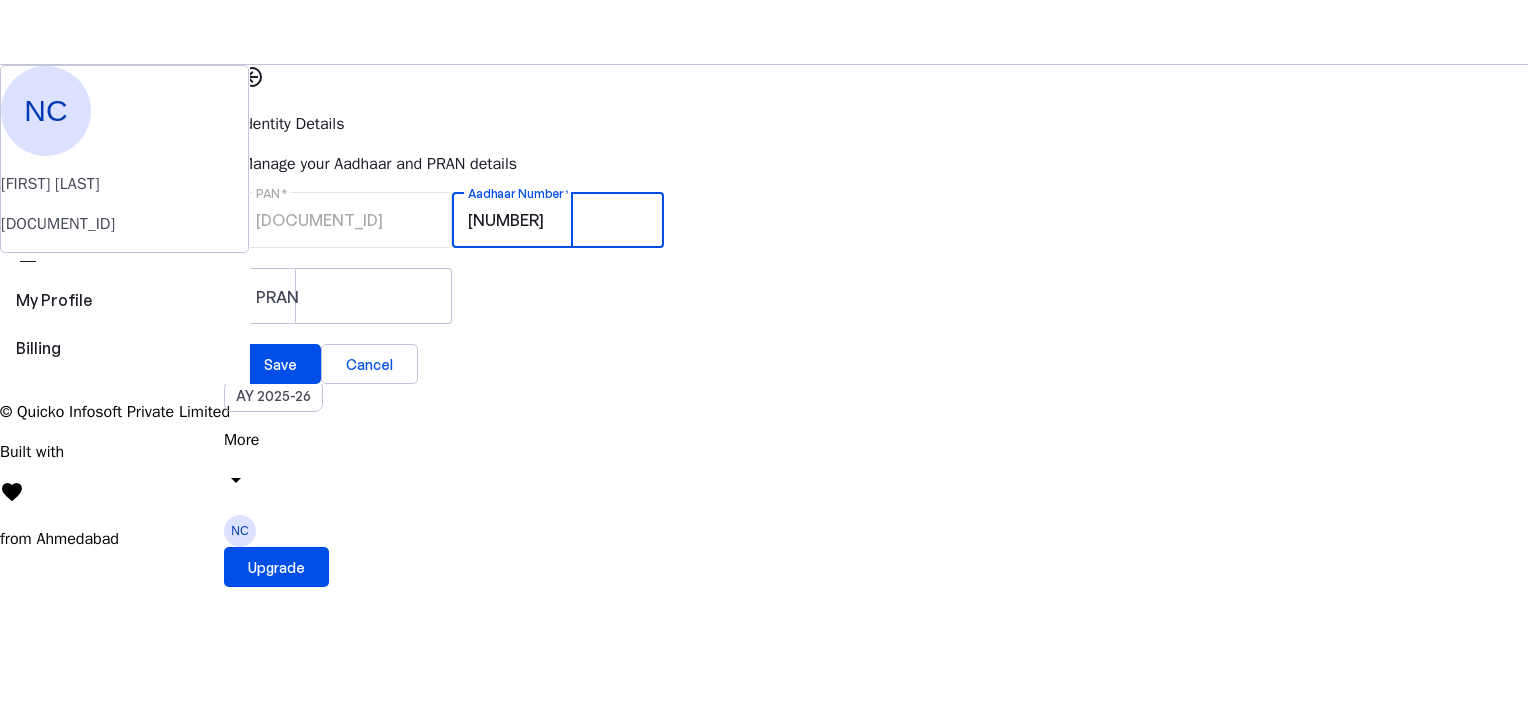 click on "[NUMBER]" at bounding box center [558, 220] 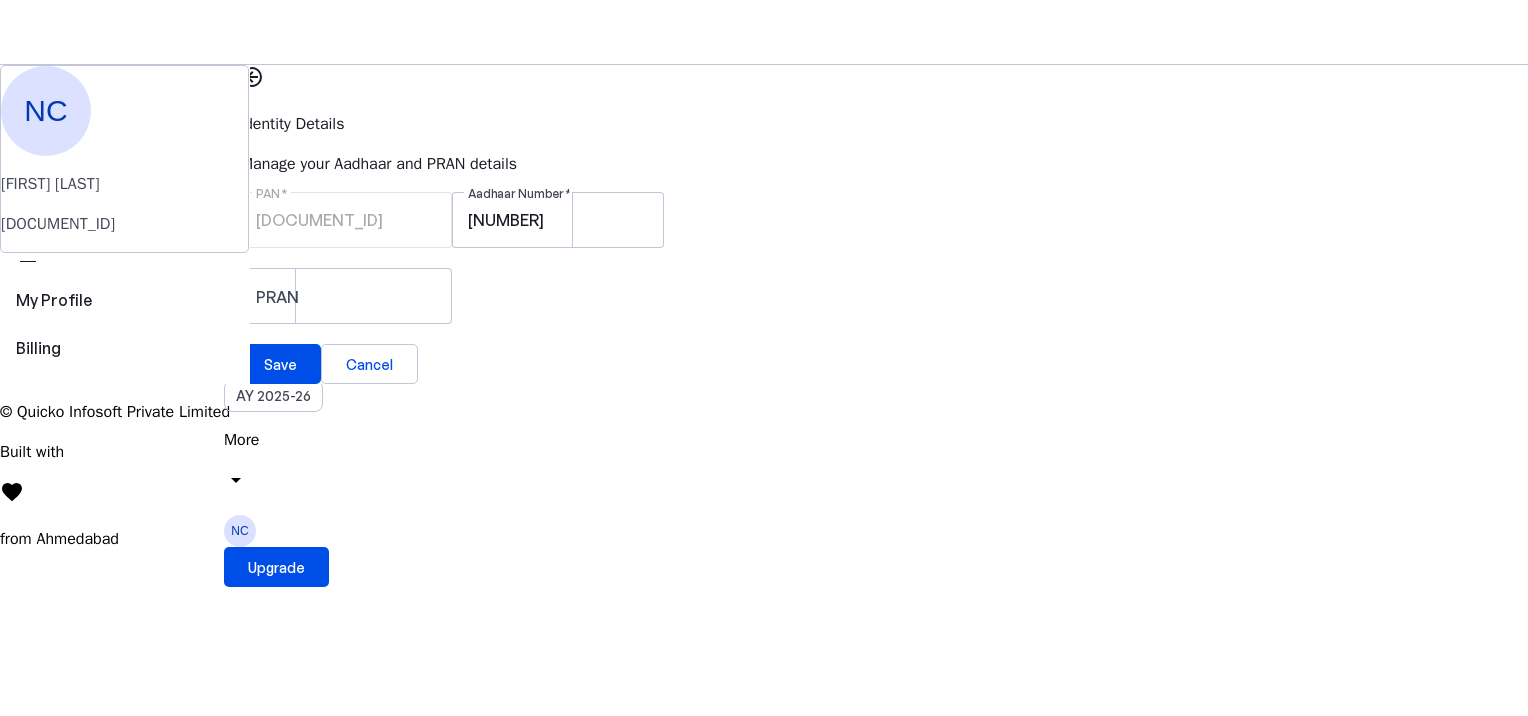 click on "PRAN" at bounding box center (884, 306) 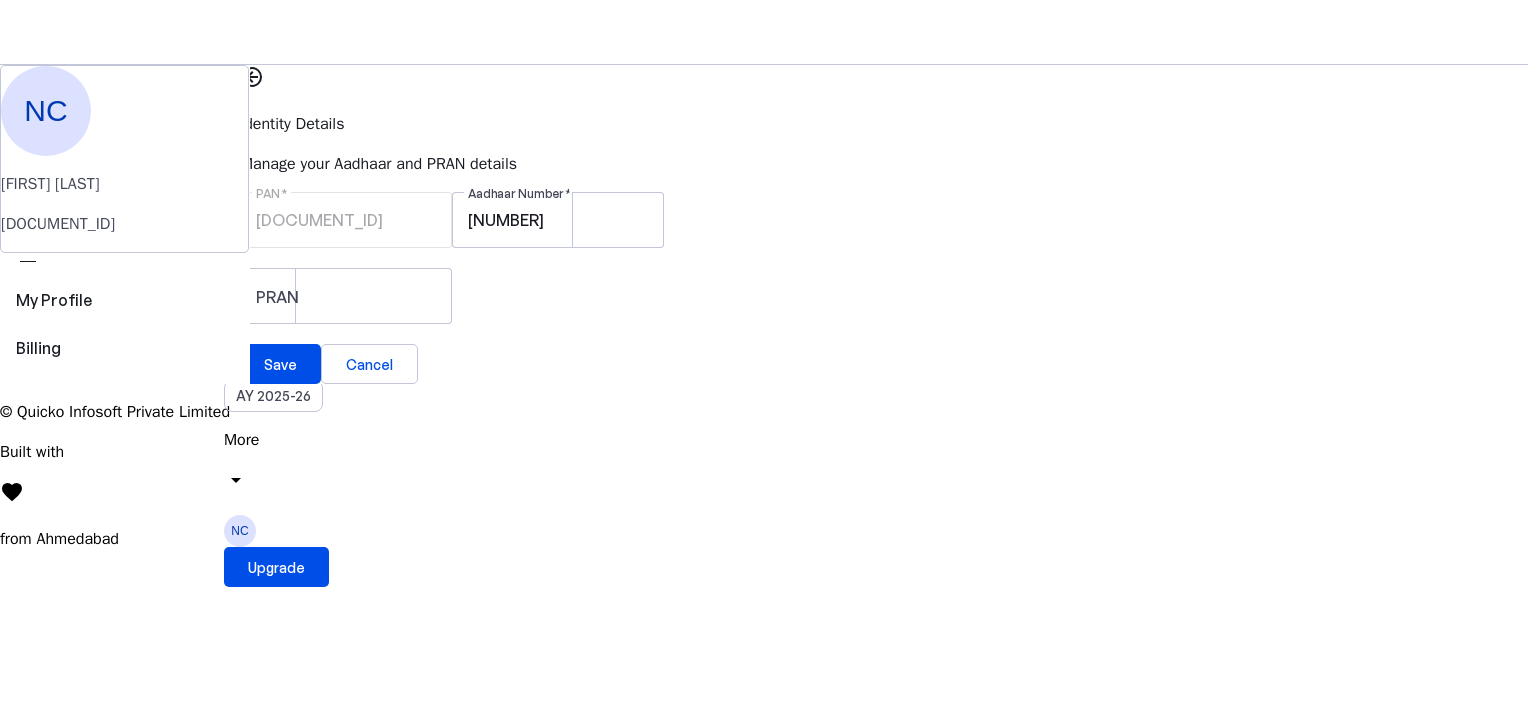click on "Save FY 2025-26 Pay File AY 2025-26 More arrow_drop_down [STATE] Upgrade" at bounding box center [764, 32] 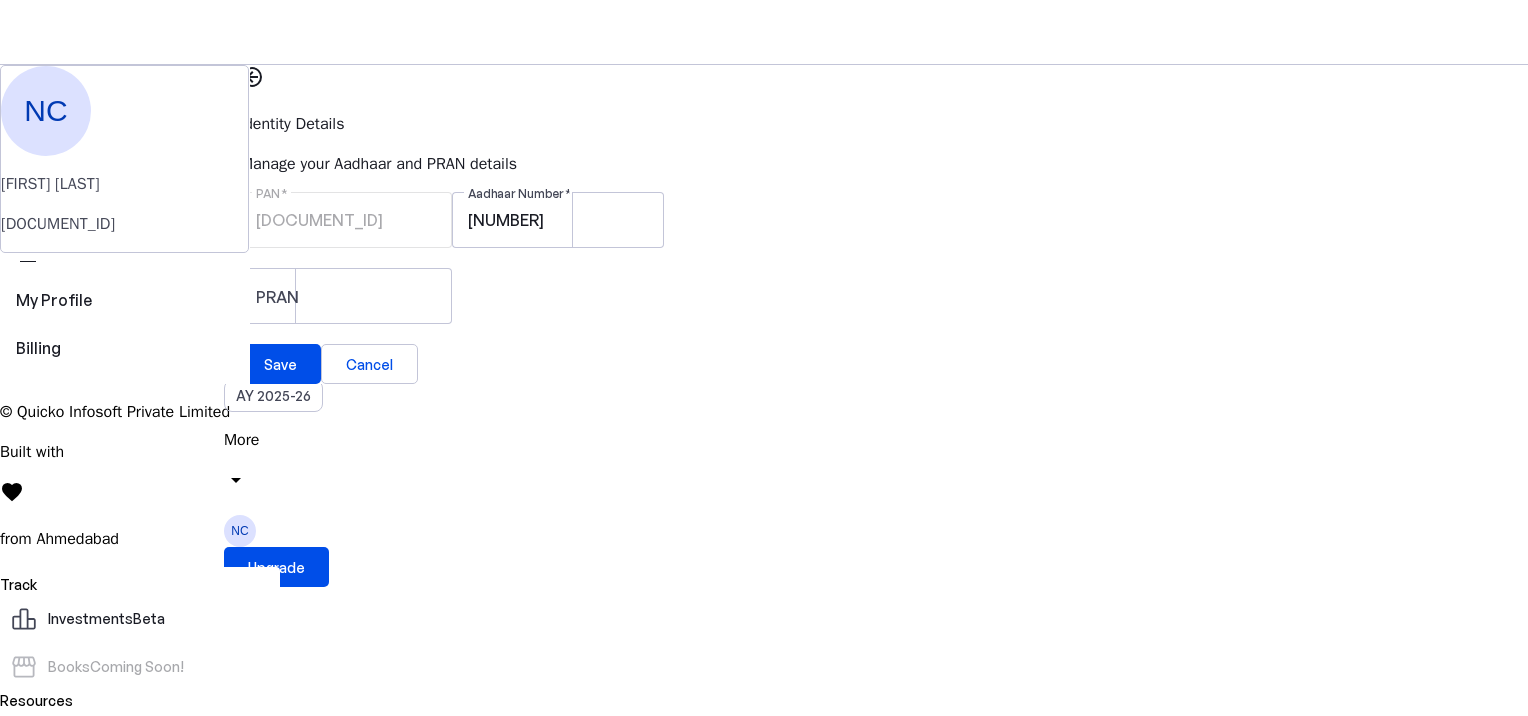 click on "Tools" at bounding box center (158, 783) 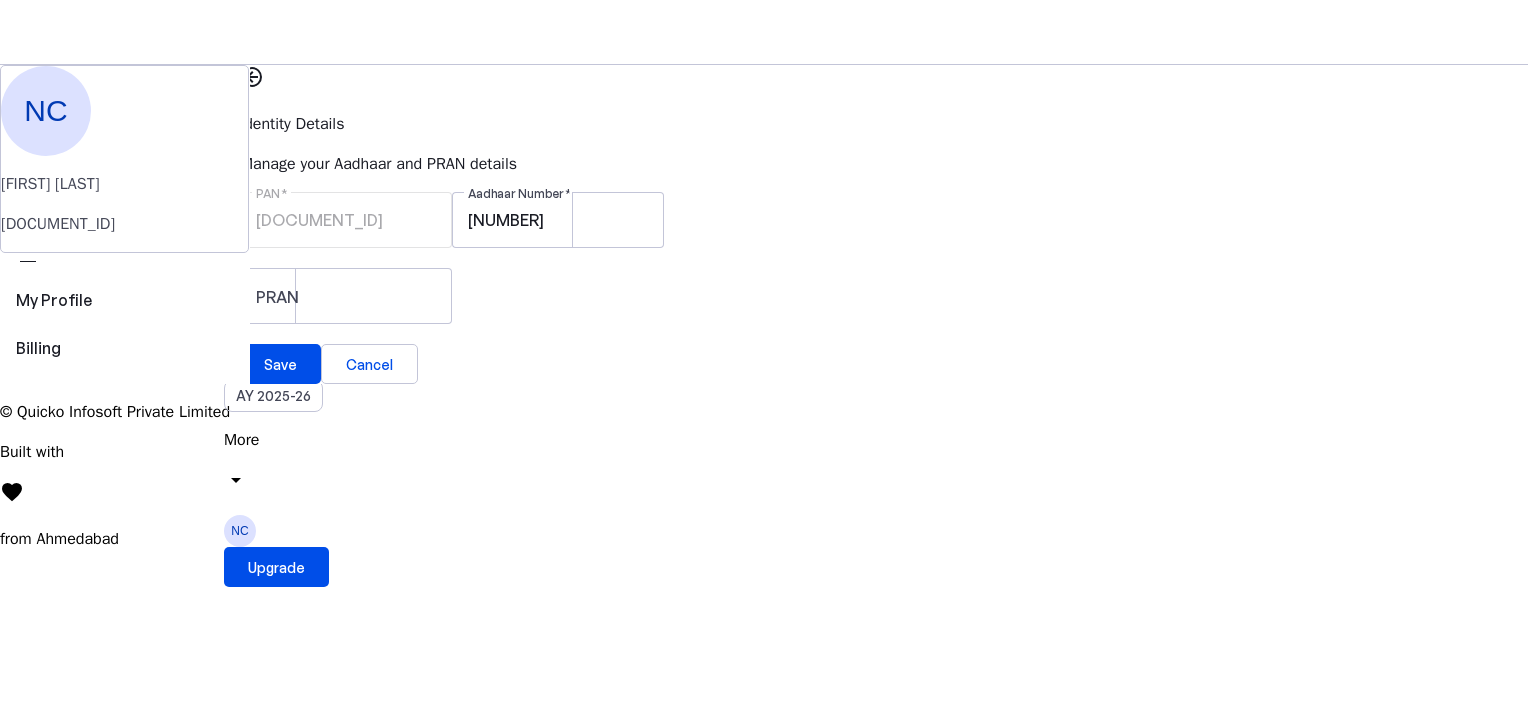 click on "Save FY 2025-26 Pay File AY 2025-26 More arrow_drop_down [STATE] Upgrade" at bounding box center (764, 32) 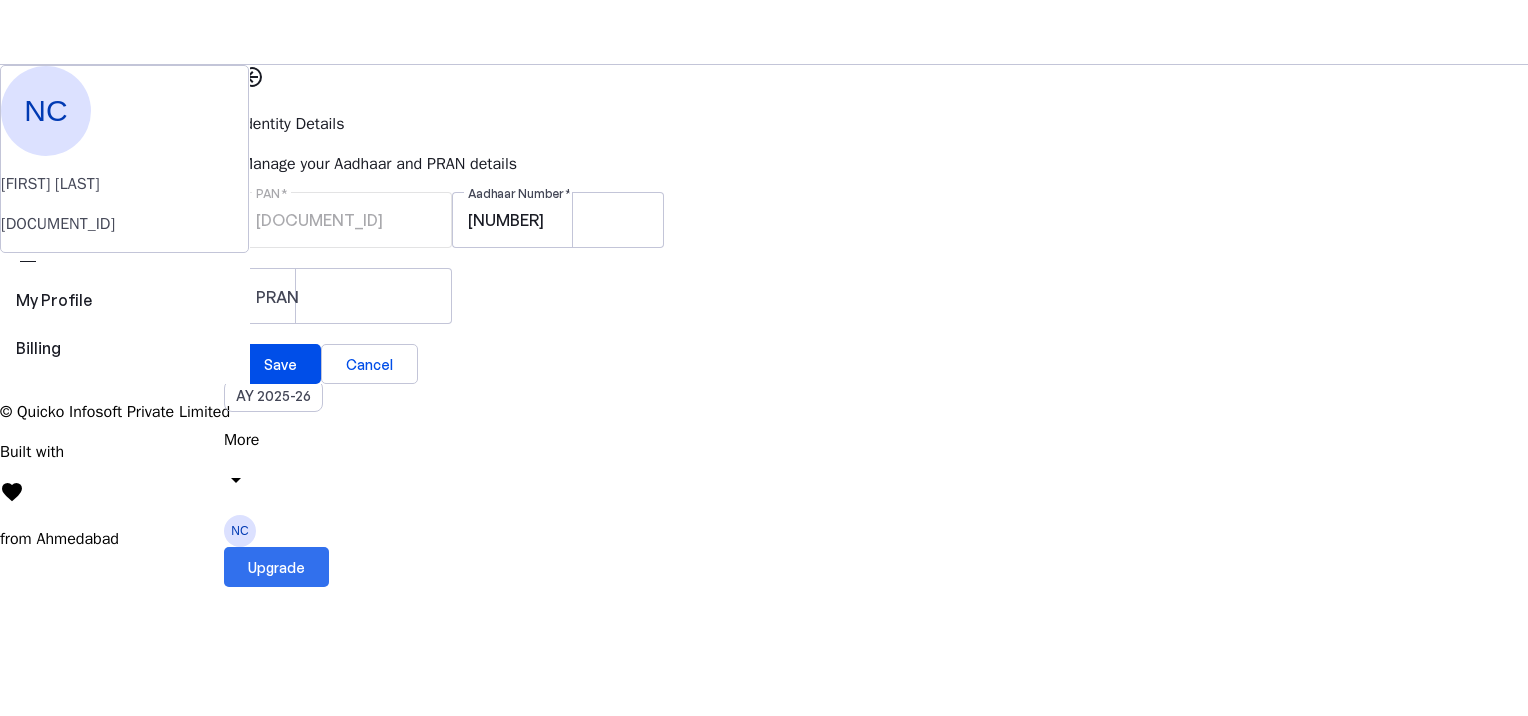 click at bounding box center (276, 567) 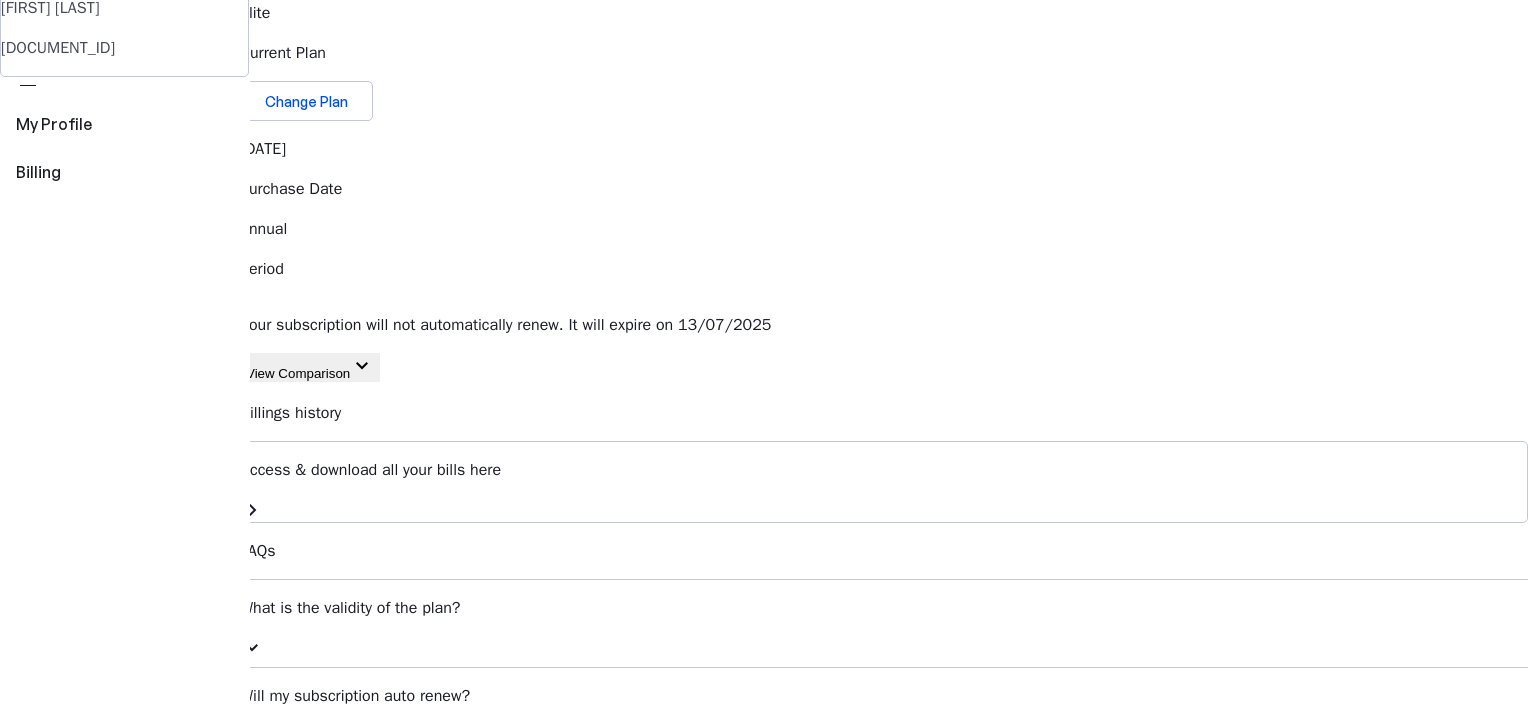 scroll, scrollTop: 200, scrollLeft: 0, axis: vertical 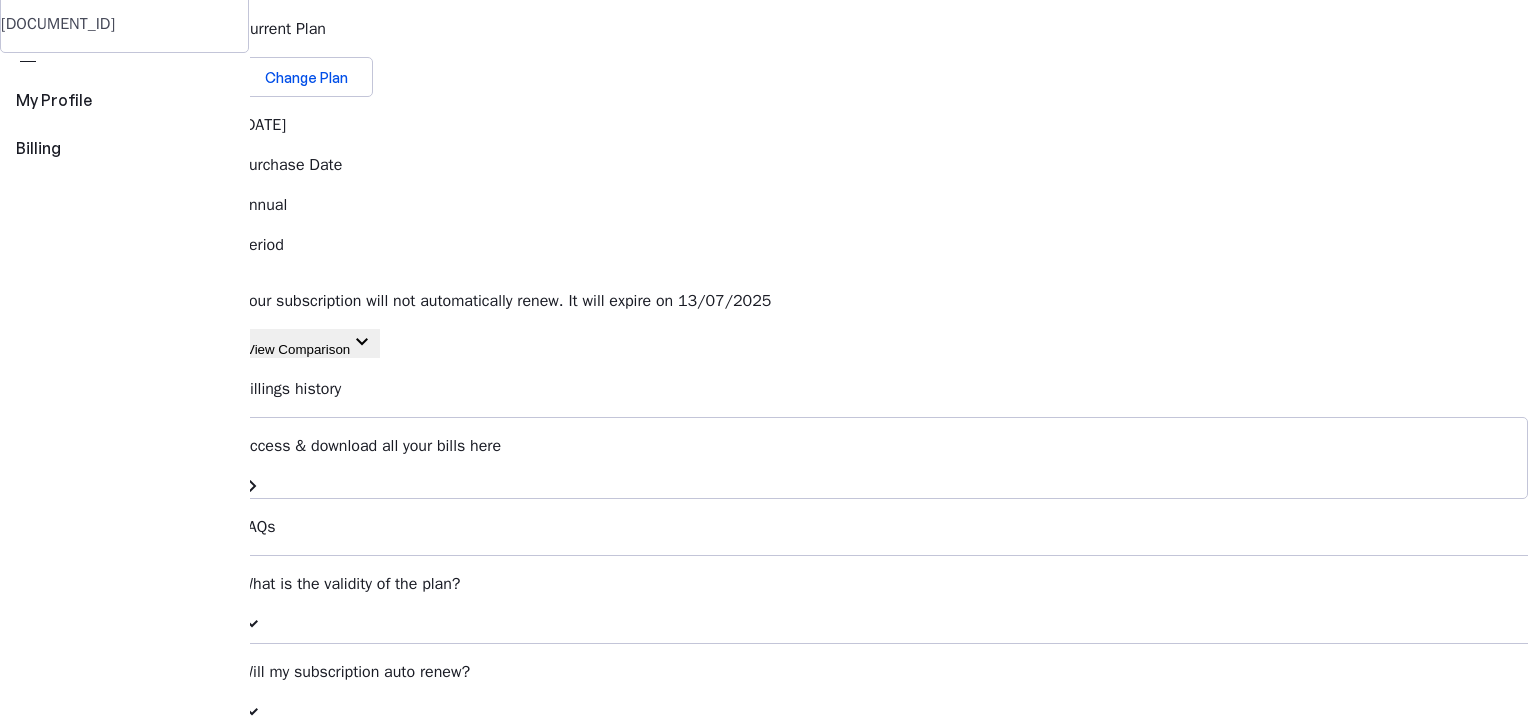 click on "View Comparison" at bounding box center (298, 349) 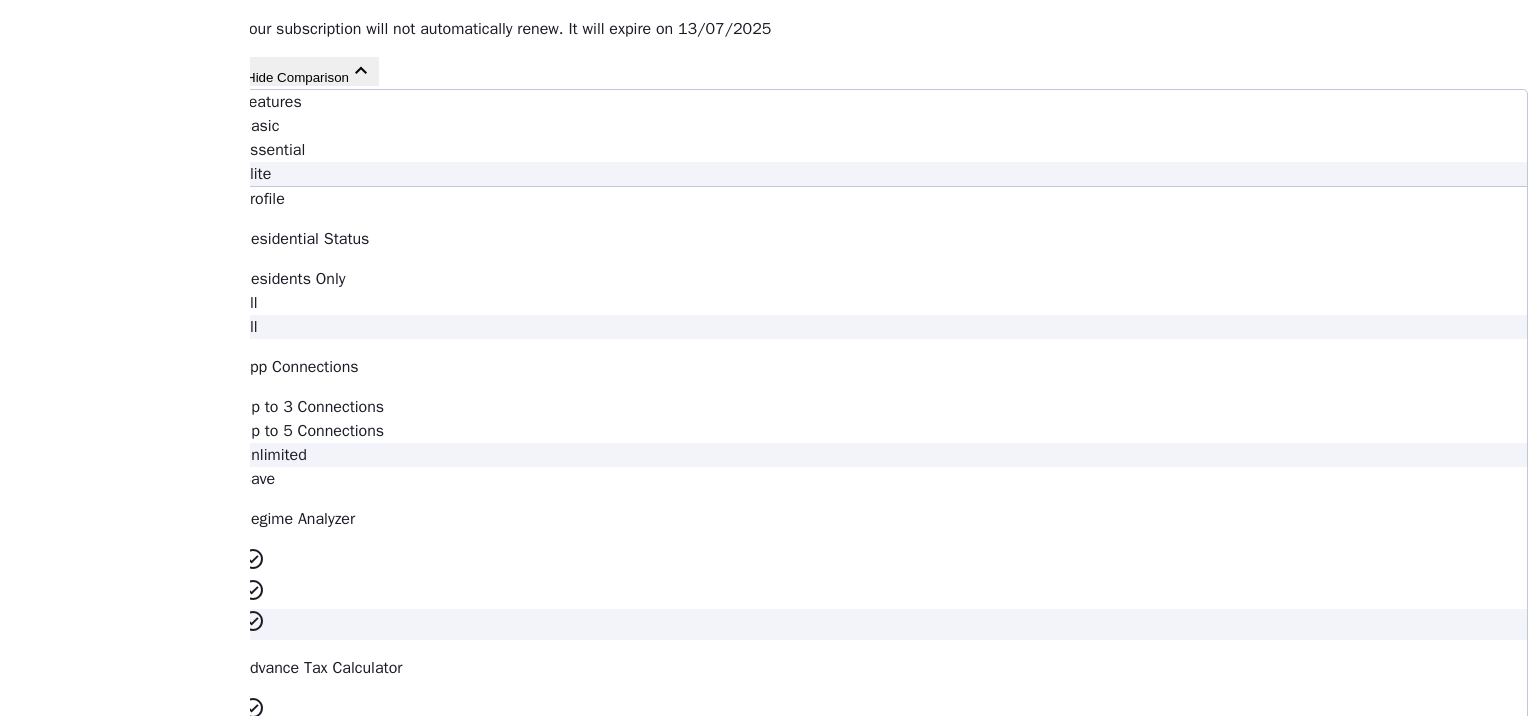 scroll, scrollTop: 36, scrollLeft: 0, axis: vertical 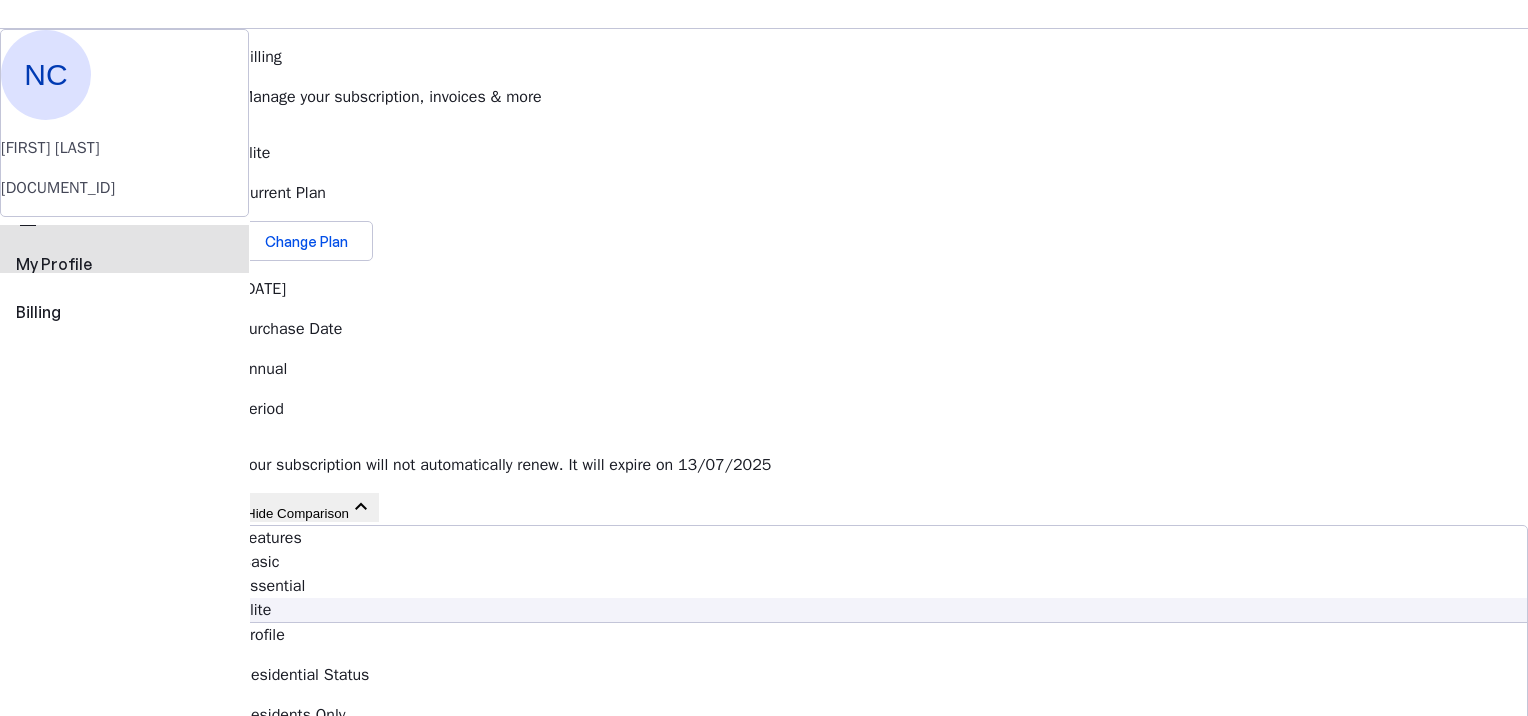click on "My Profile" at bounding box center (124, 264) 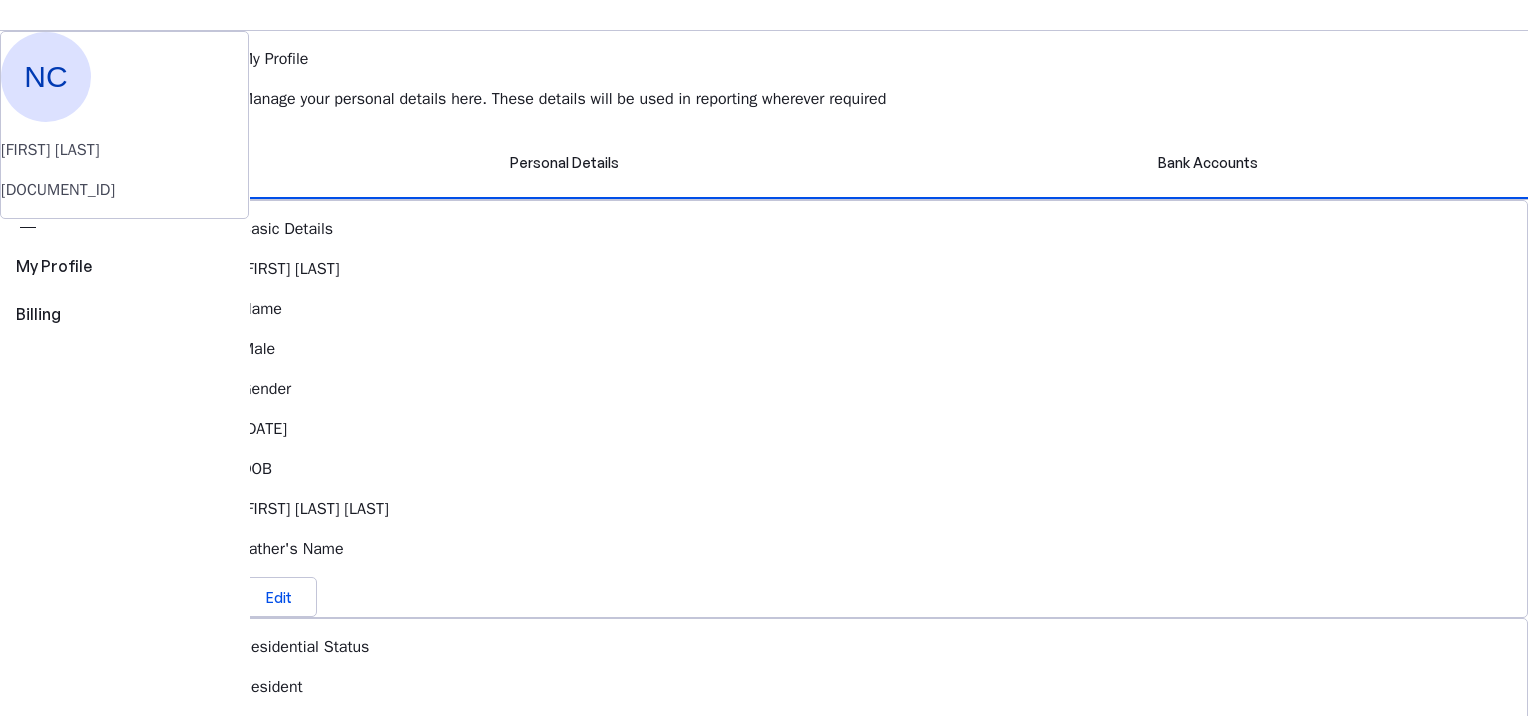 scroll, scrollTop: 0, scrollLeft: 0, axis: both 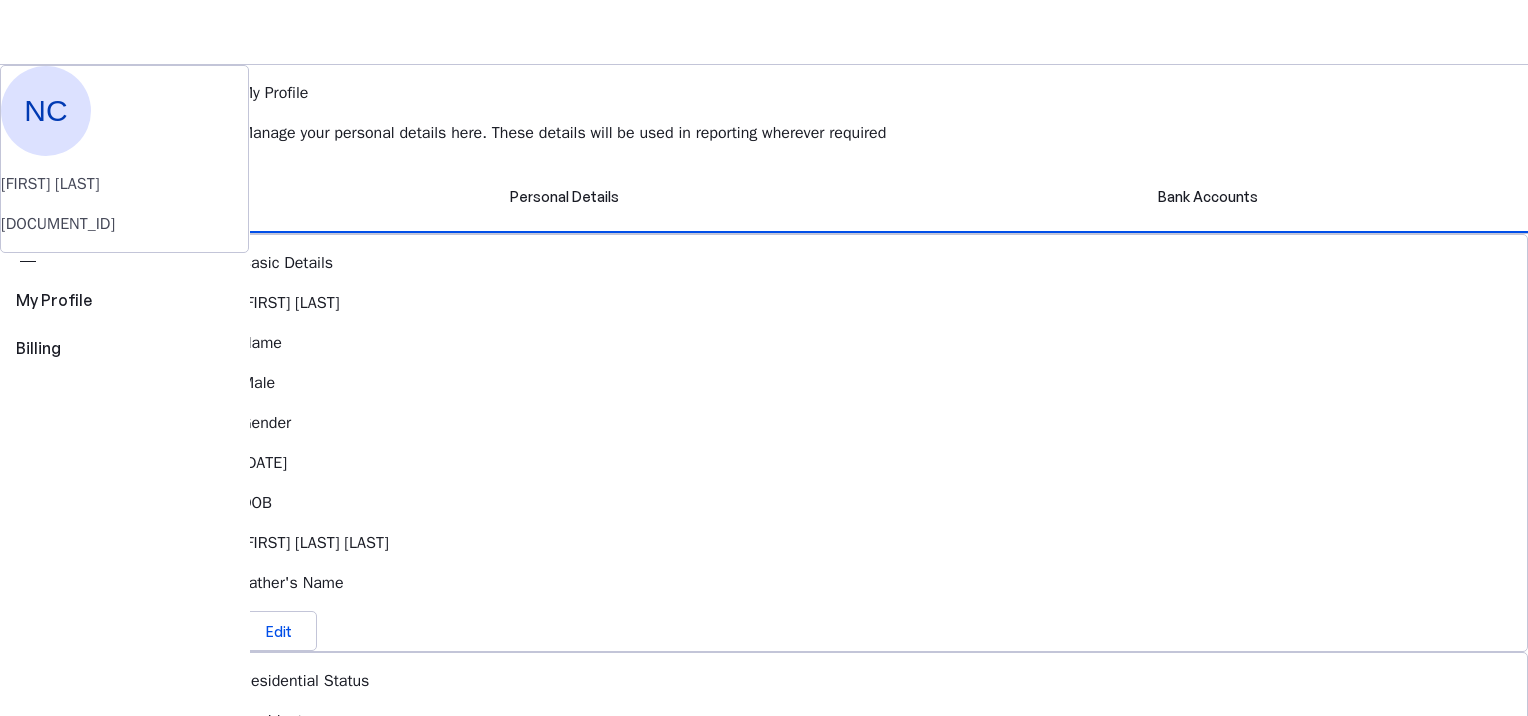 click on "More" at bounding box center (764, 440) 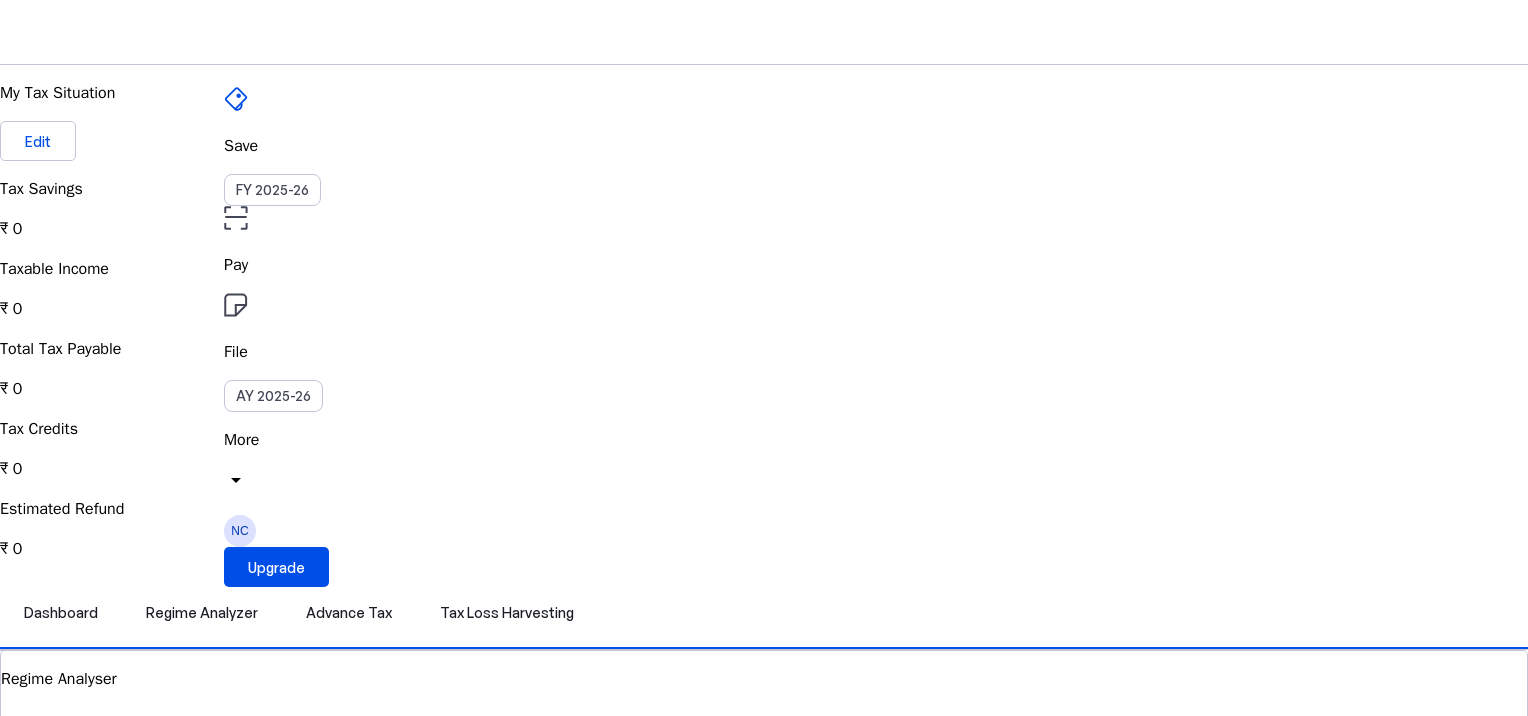 click on "Save FY 2025-26 Pay File AY 2025-26 More arrow_drop_down [STATE] Upgrade" at bounding box center (764, 32) 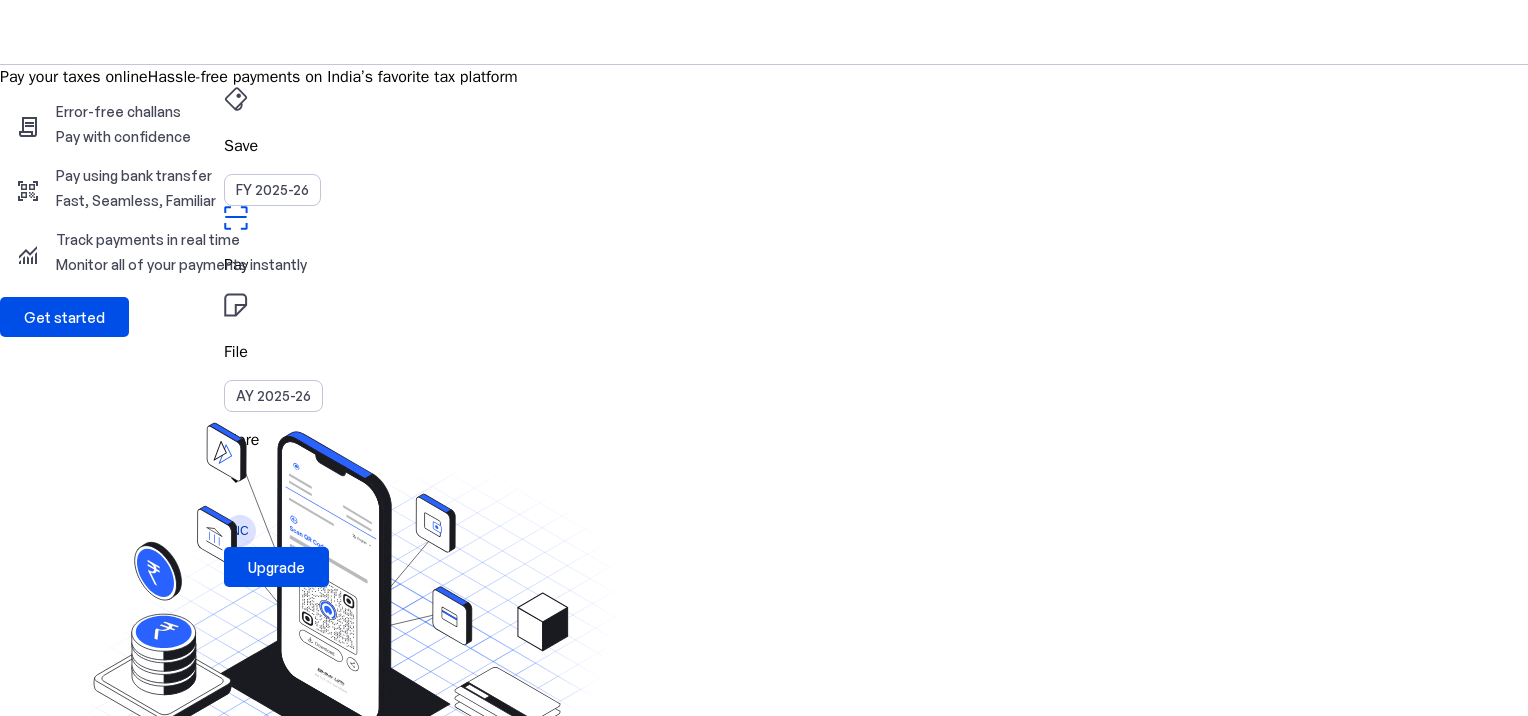 click at bounding box center (358, 32) 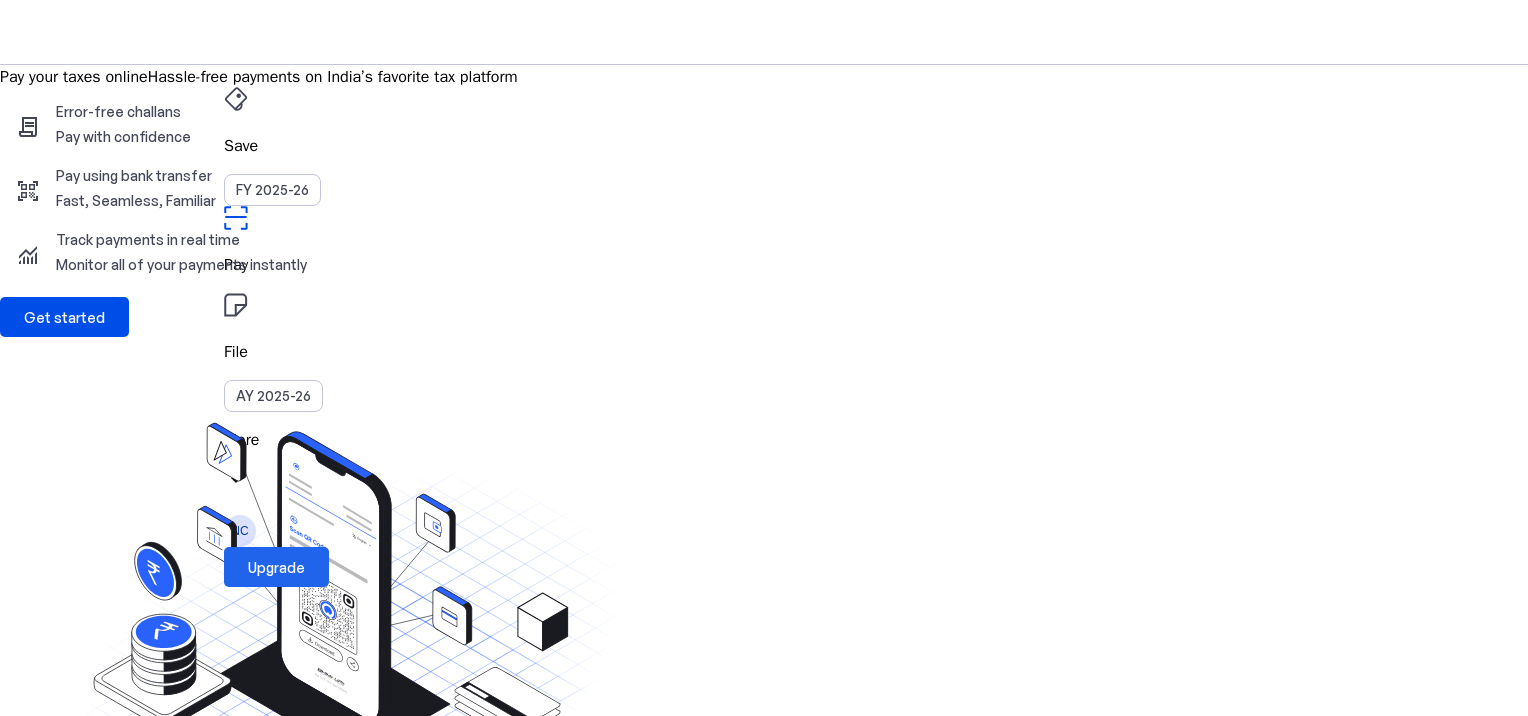 click on "Upgrade" at bounding box center [276, 567] 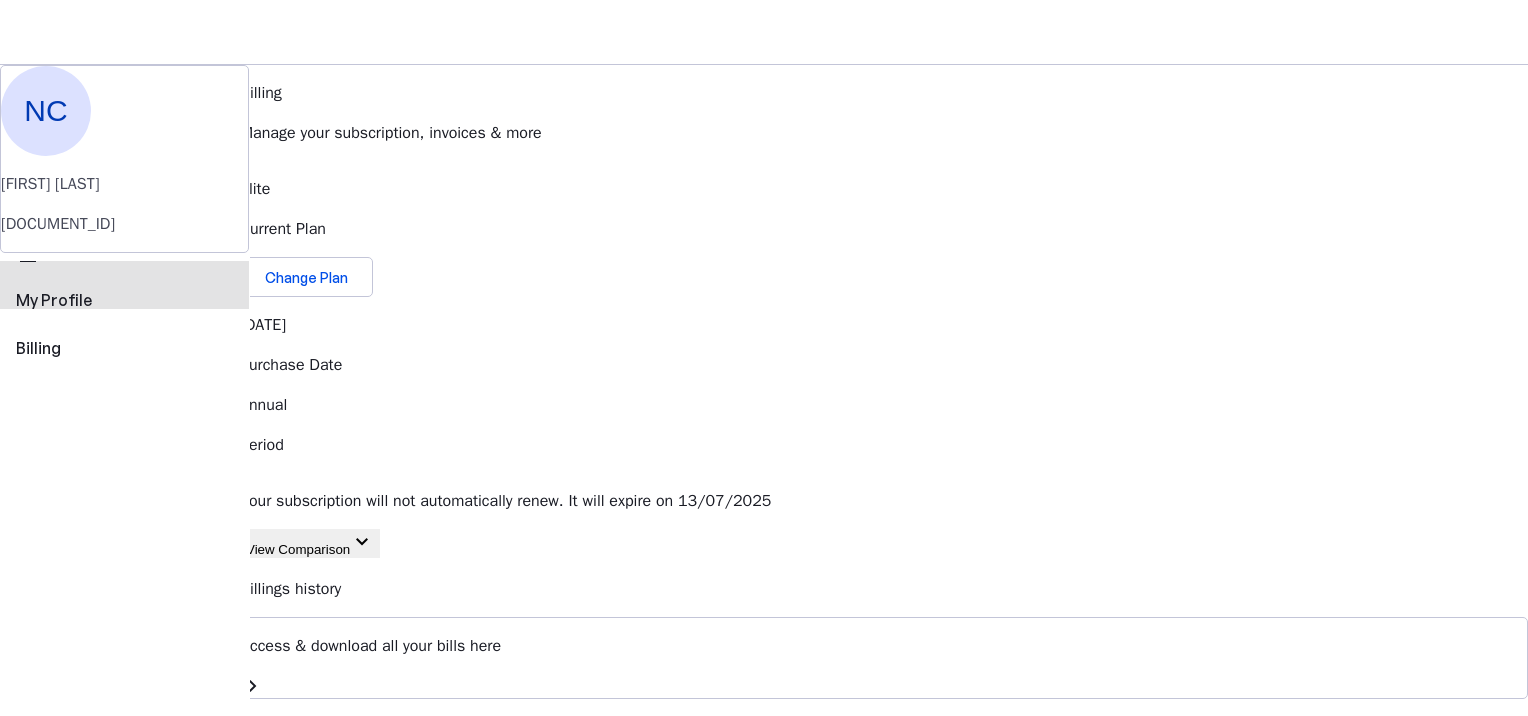 click on "perm_identity My Profile" at bounding box center [124, 285] 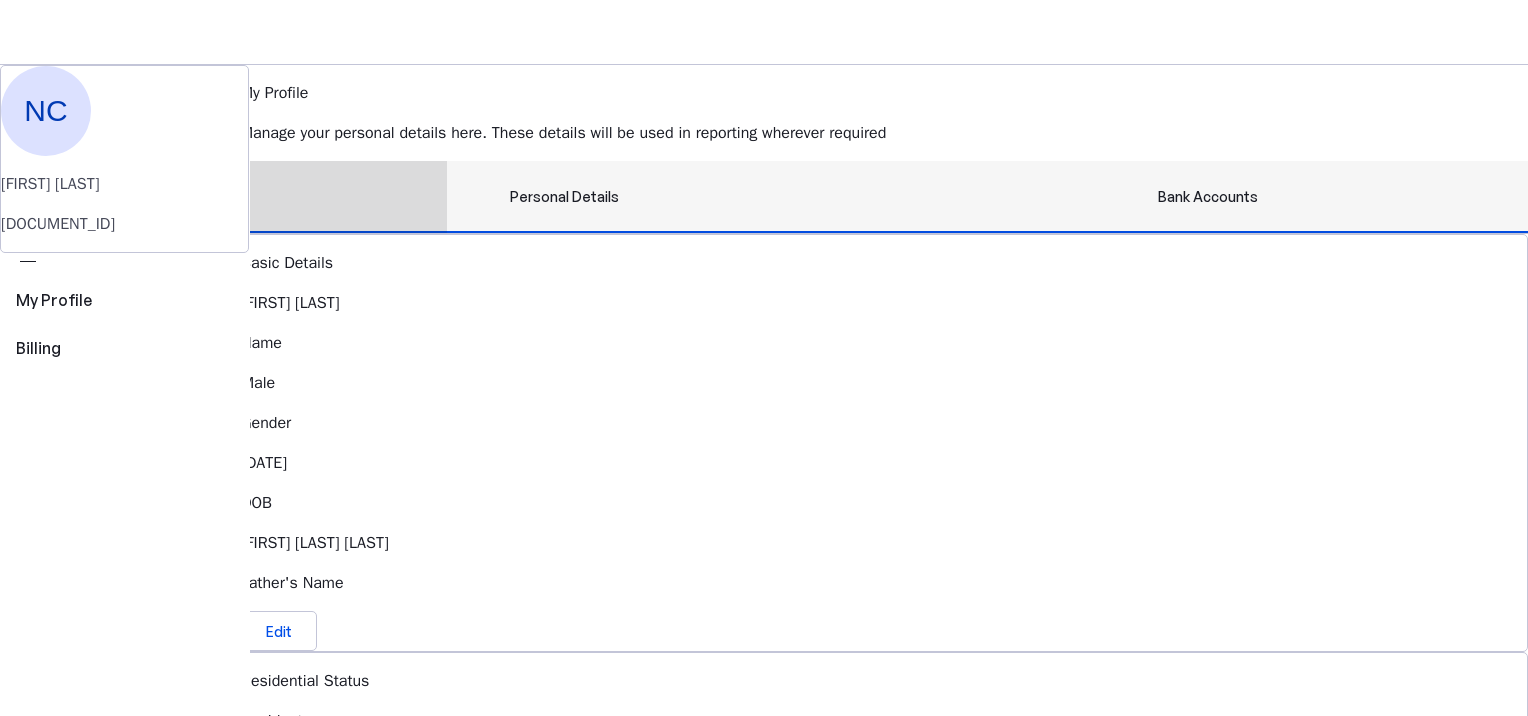 click on "Bank Accounts" at bounding box center (1208, 197) 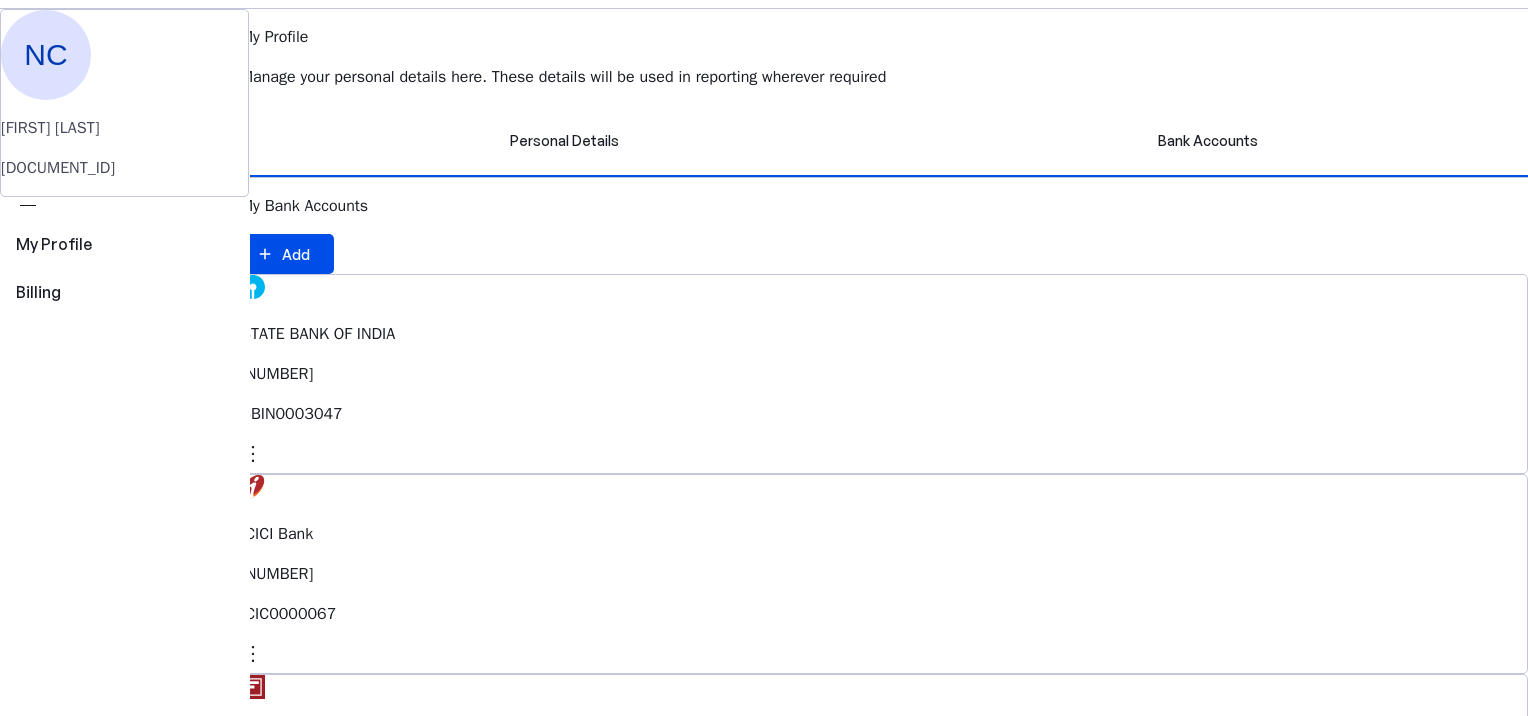 scroll, scrollTop: 0, scrollLeft: 0, axis: both 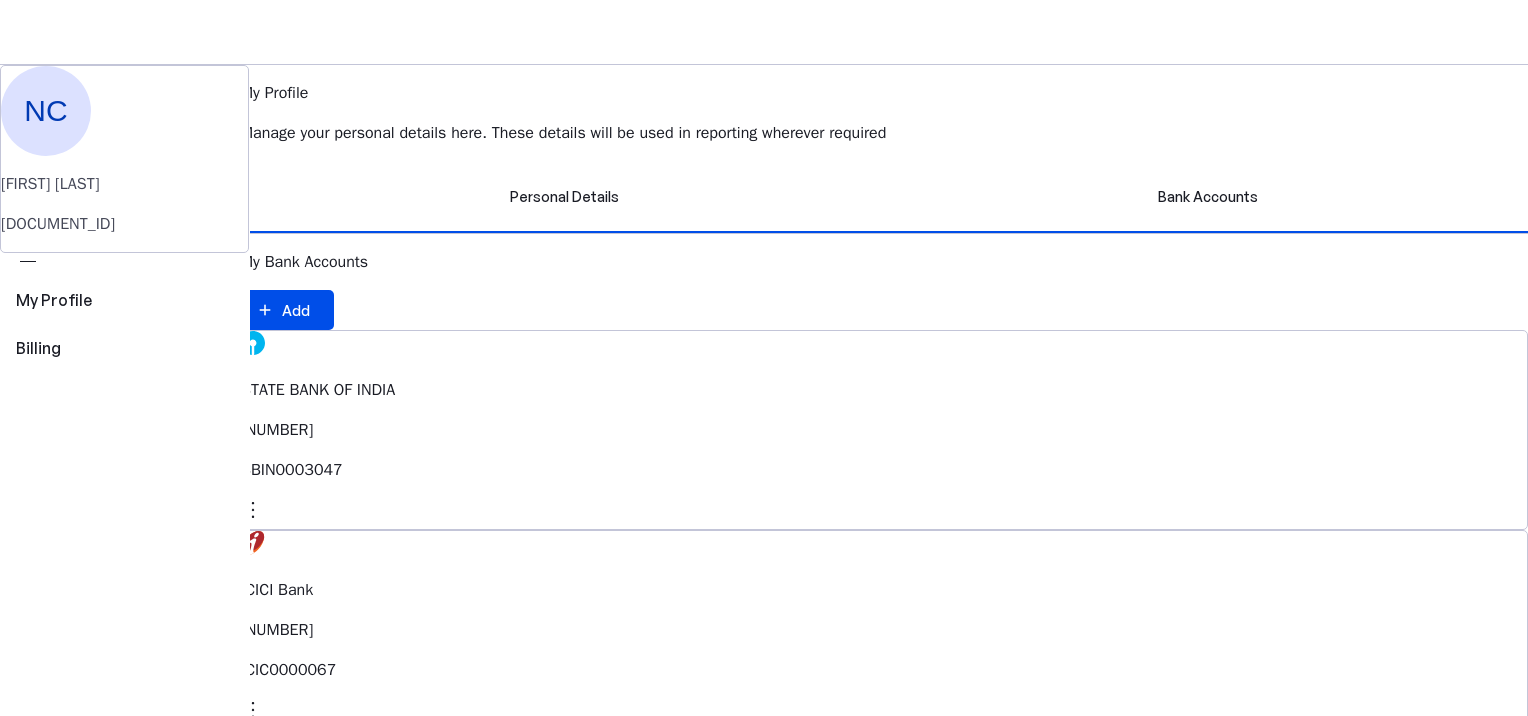 click at bounding box center [358, 32] 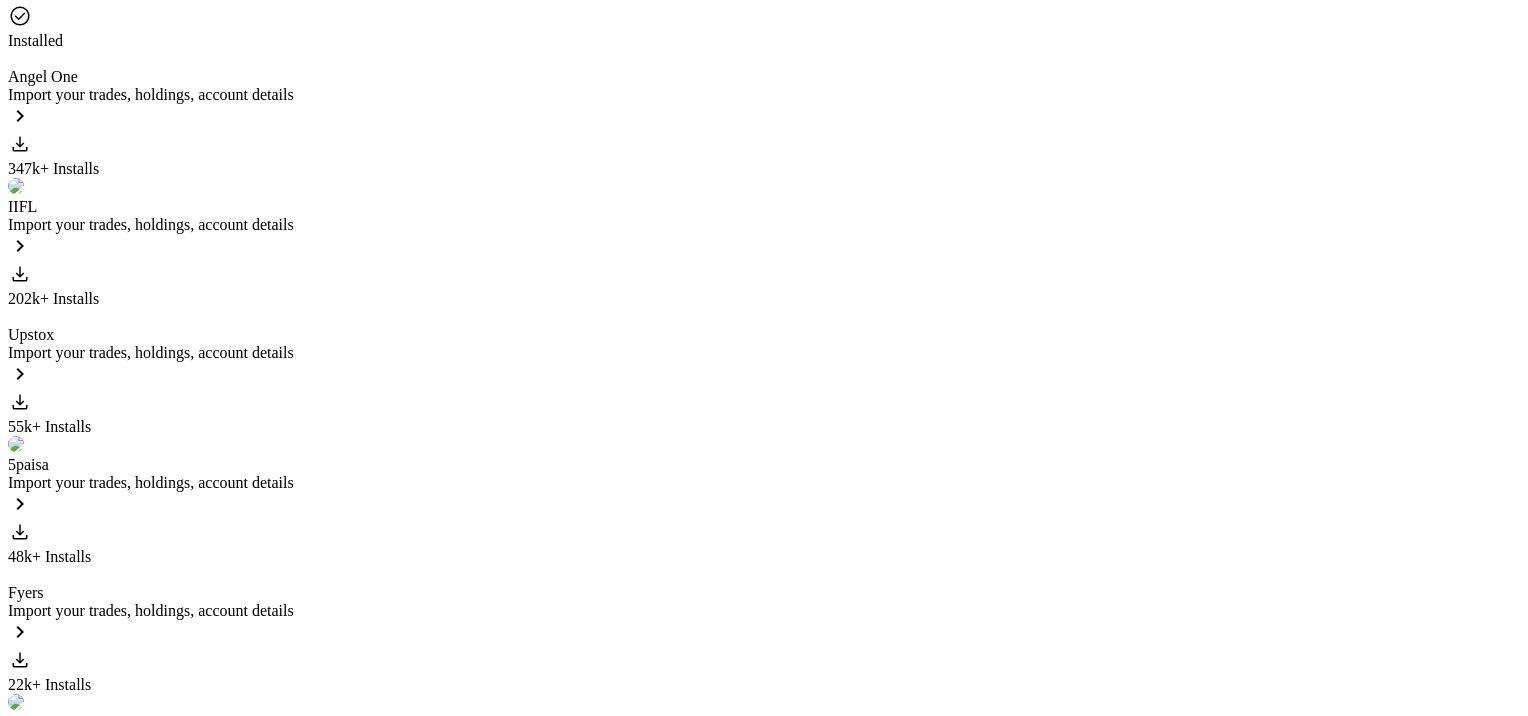 scroll, scrollTop: 300, scrollLeft: 0, axis: vertical 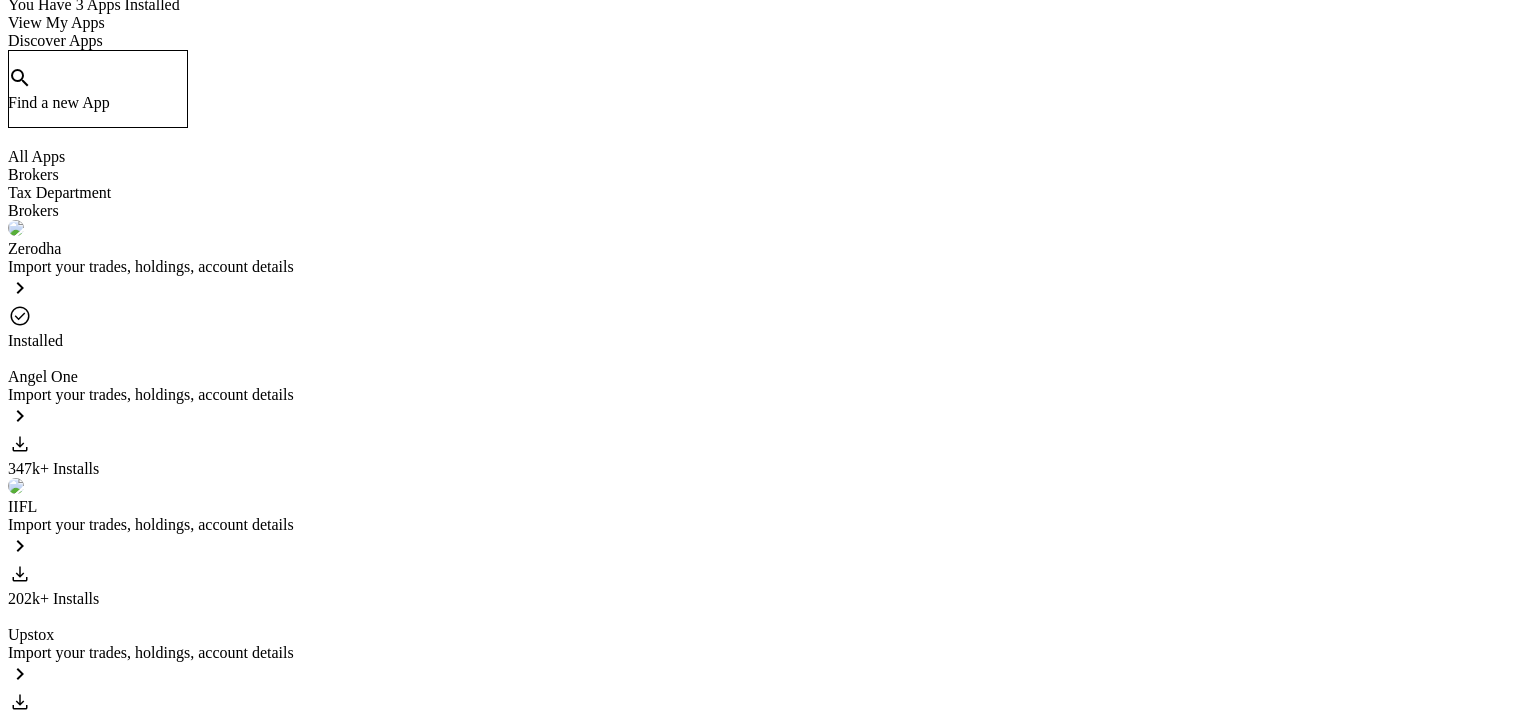 click on "View My Apps" at bounding box center (56, 22) 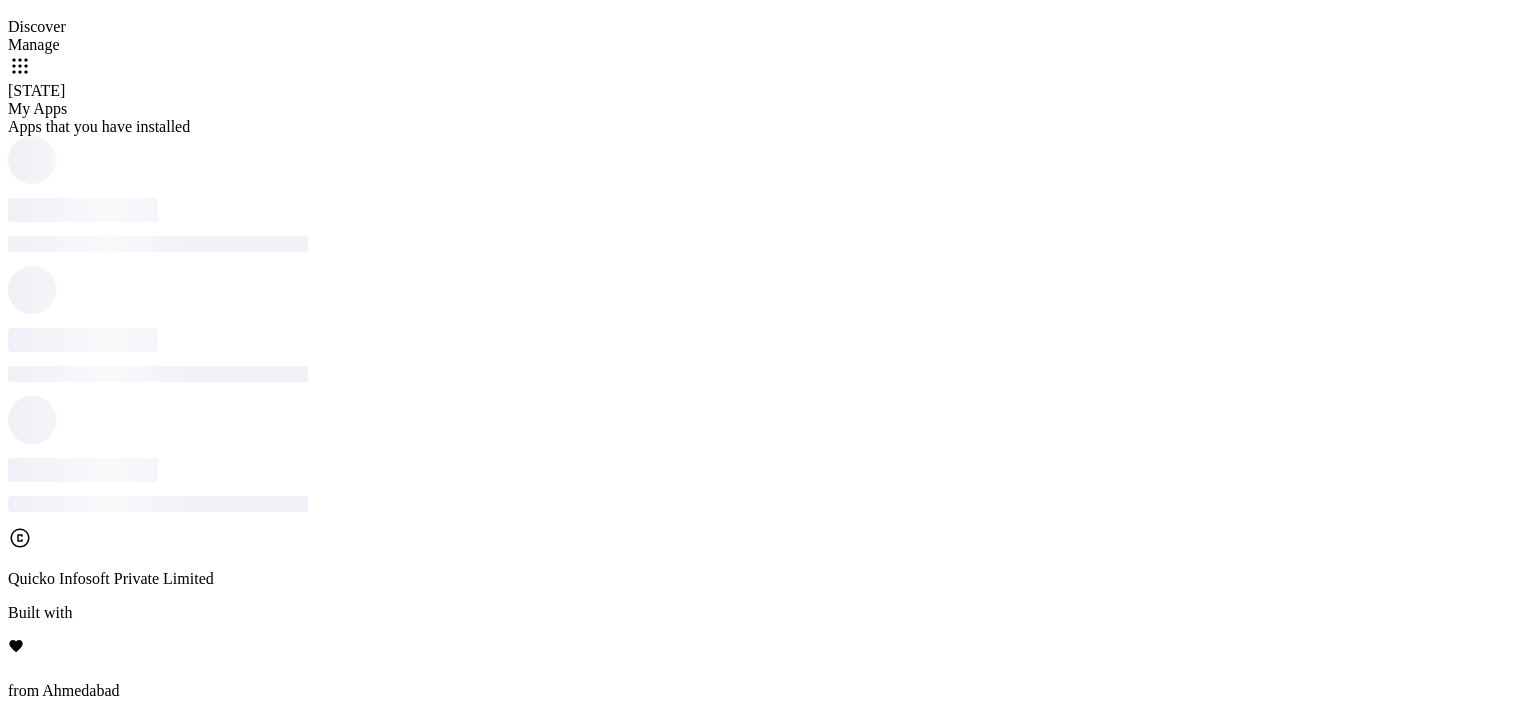 scroll, scrollTop: 0, scrollLeft: 0, axis: both 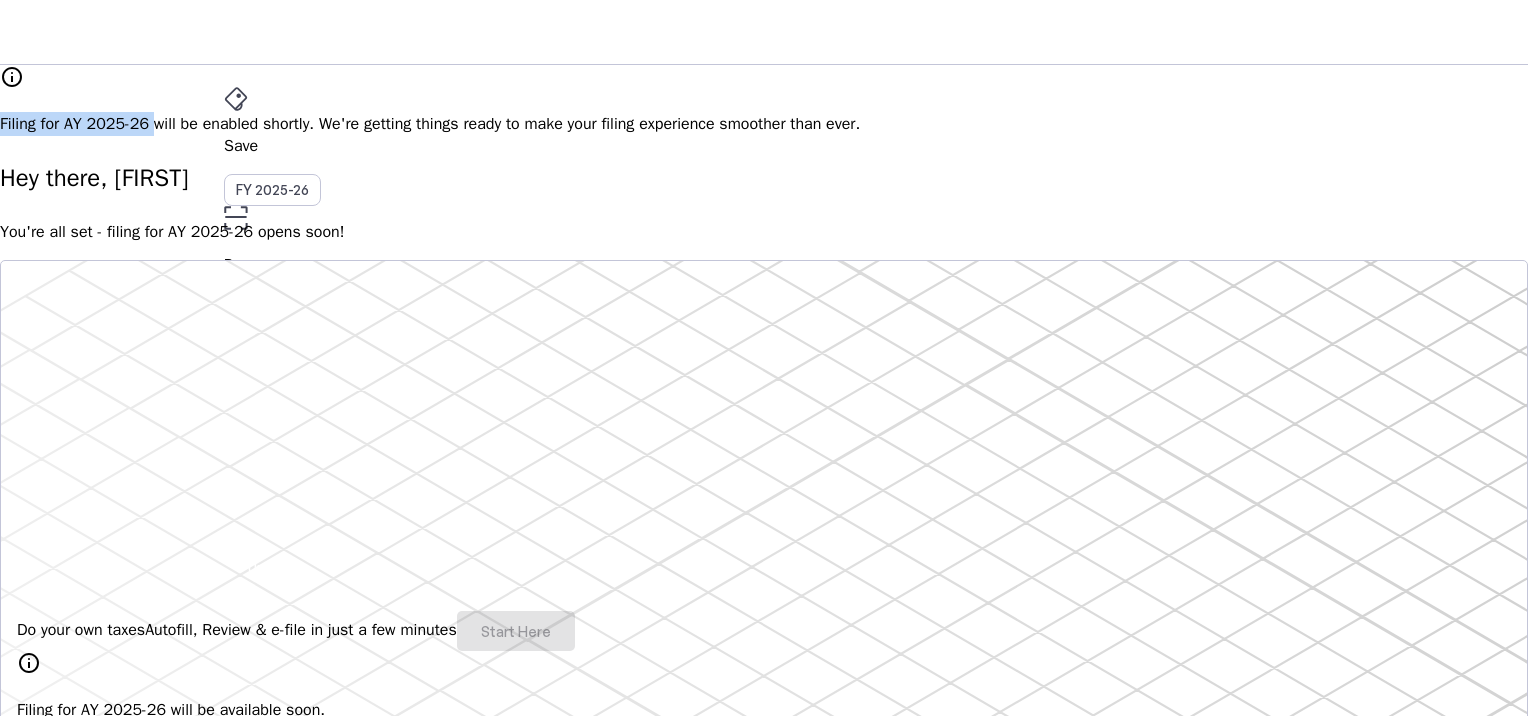 drag, startPoint x: 389, startPoint y: 108, endPoint x: 521, endPoint y: 88, distance: 133.50656 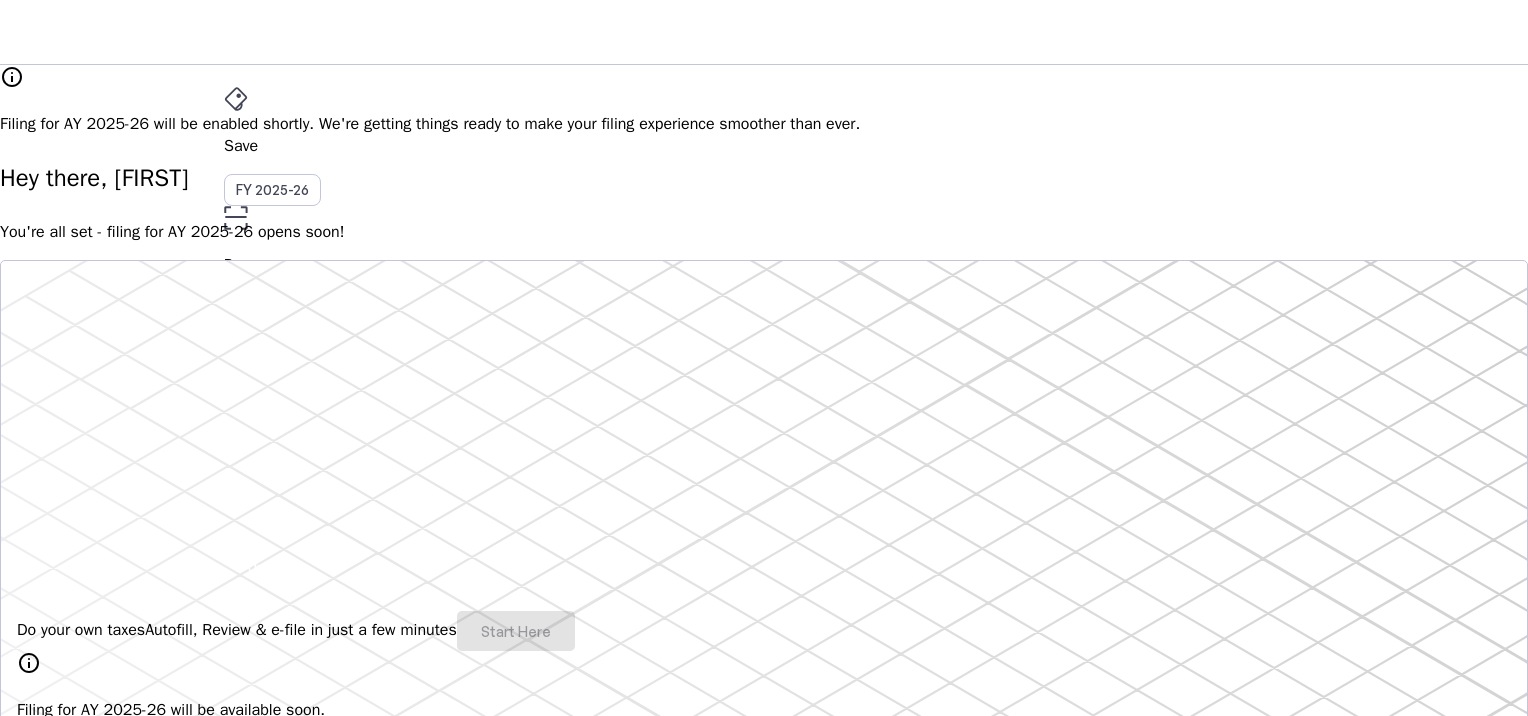 click on "Filing for AY 2025-26 will be enabled shortly. We're getting things ready to make your filing experience smoother than ever." at bounding box center [764, 124] 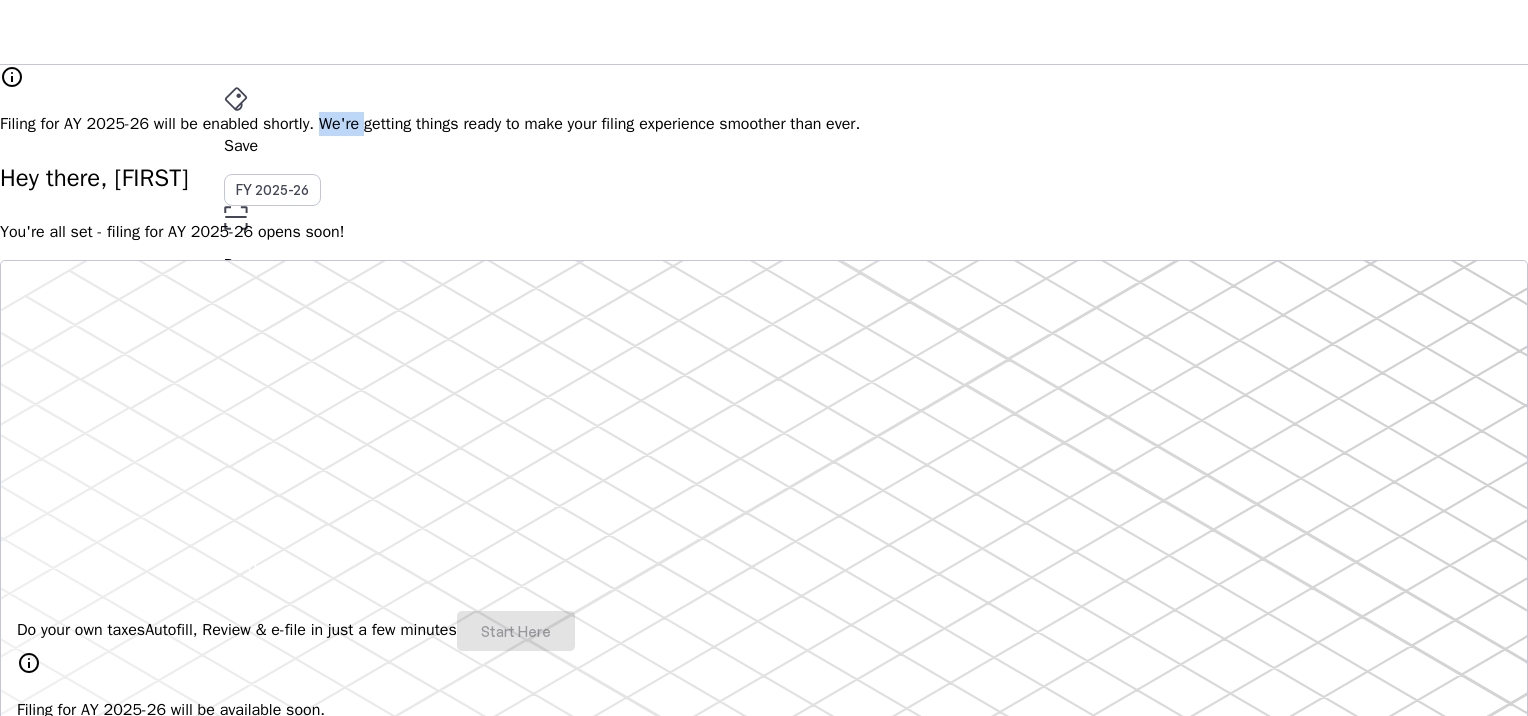 click on "Filing for AY 2025-26 will be enabled shortly. We're getting things ready to make your filing experience smoother than ever." at bounding box center (764, 124) 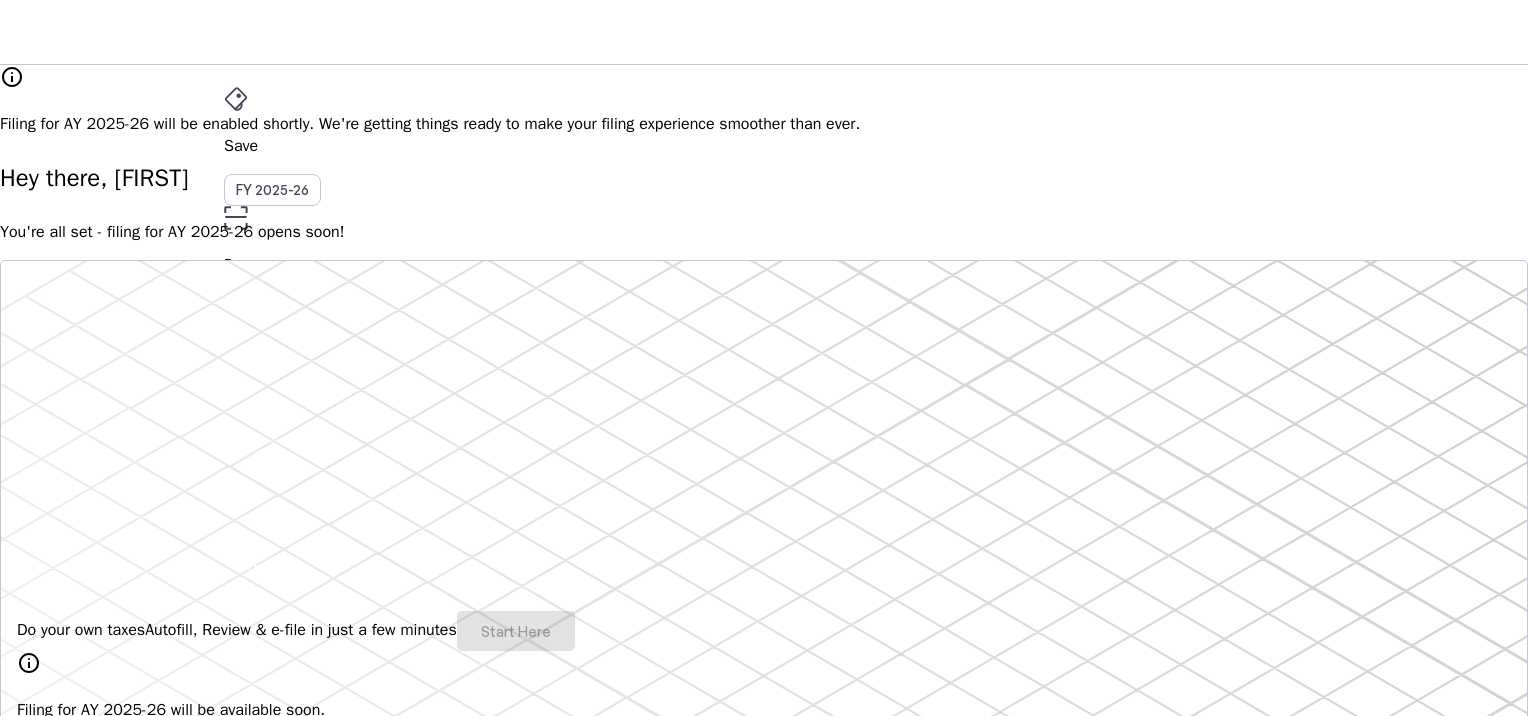 drag, startPoint x: 676, startPoint y: 100, endPoint x: 1001, endPoint y: 145, distance: 328.1006 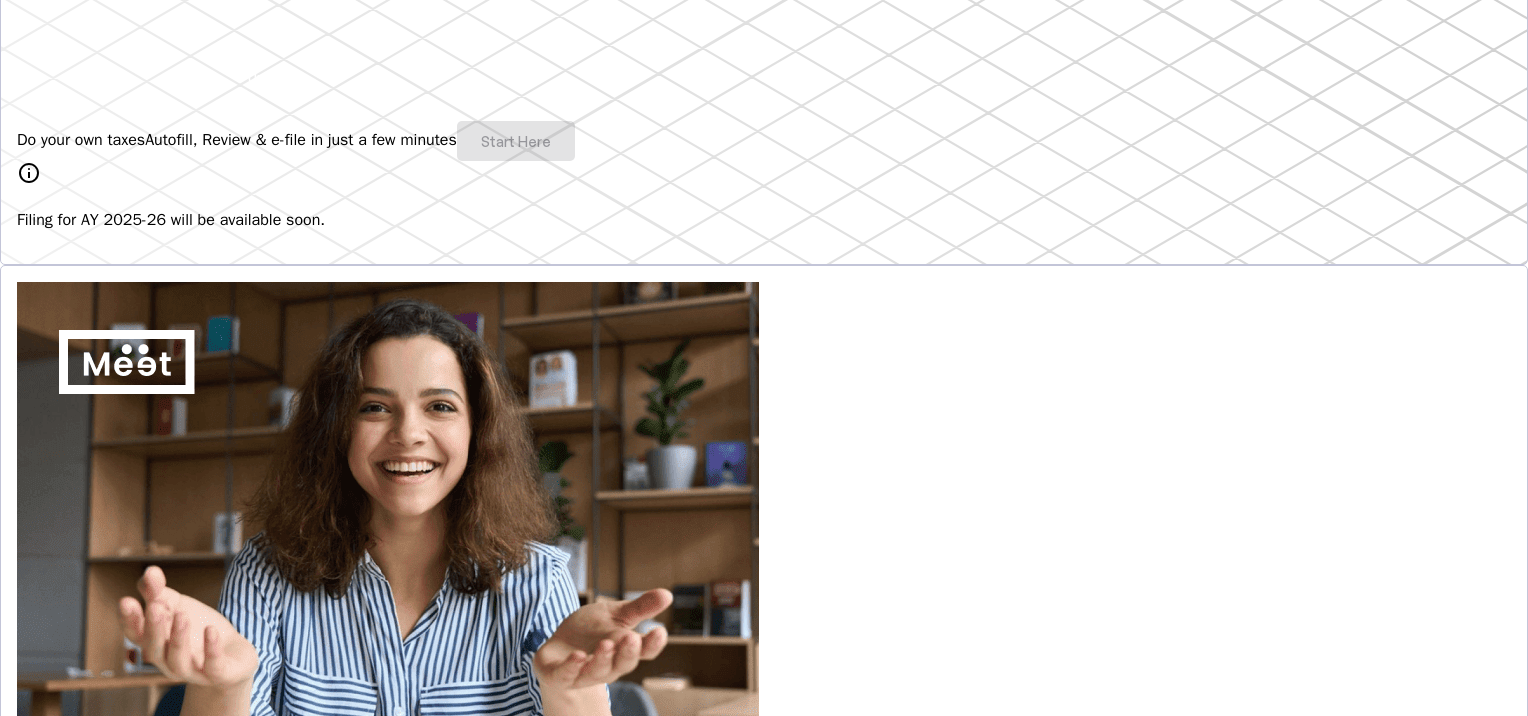 scroll, scrollTop: 0, scrollLeft: 0, axis: both 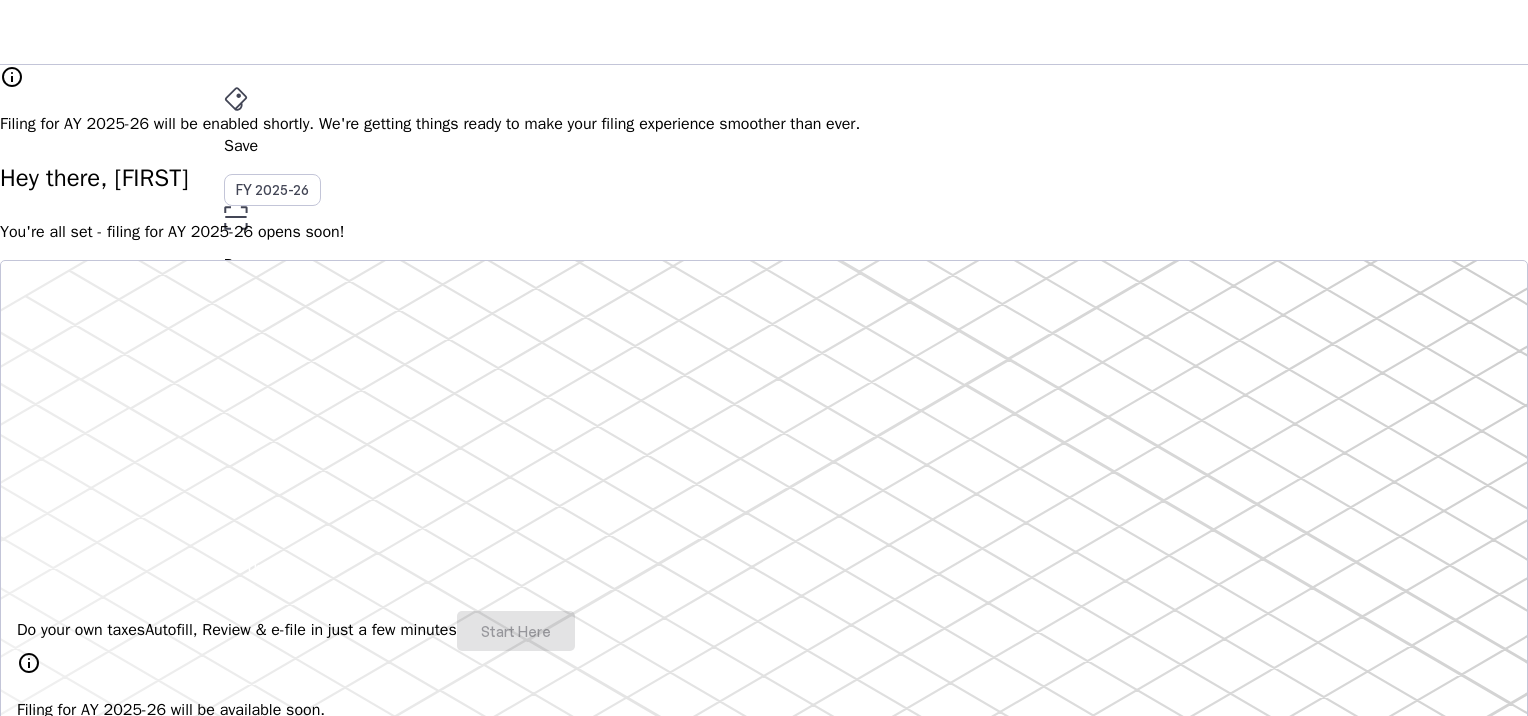 click on "File" at bounding box center (764, 352) 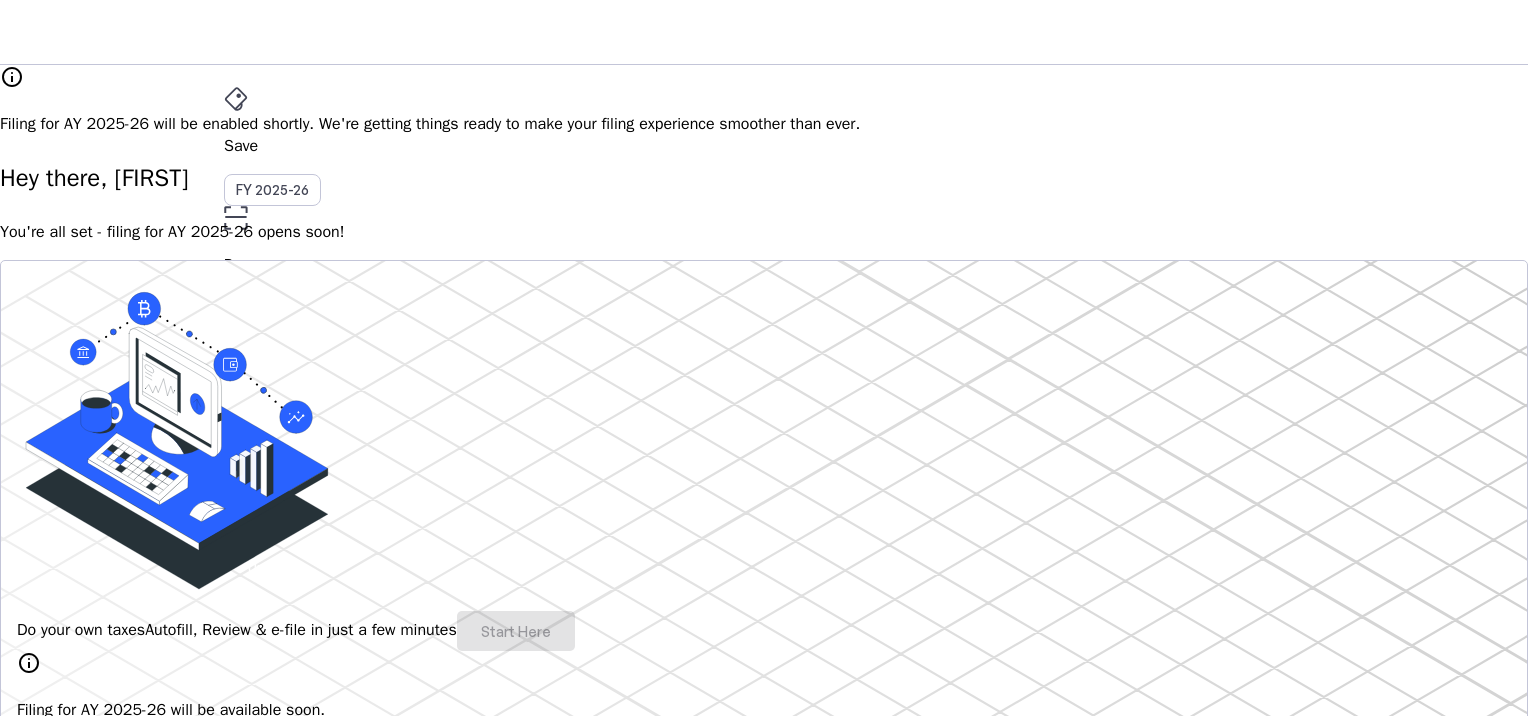 click on "More" at bounding box center [764, 440] 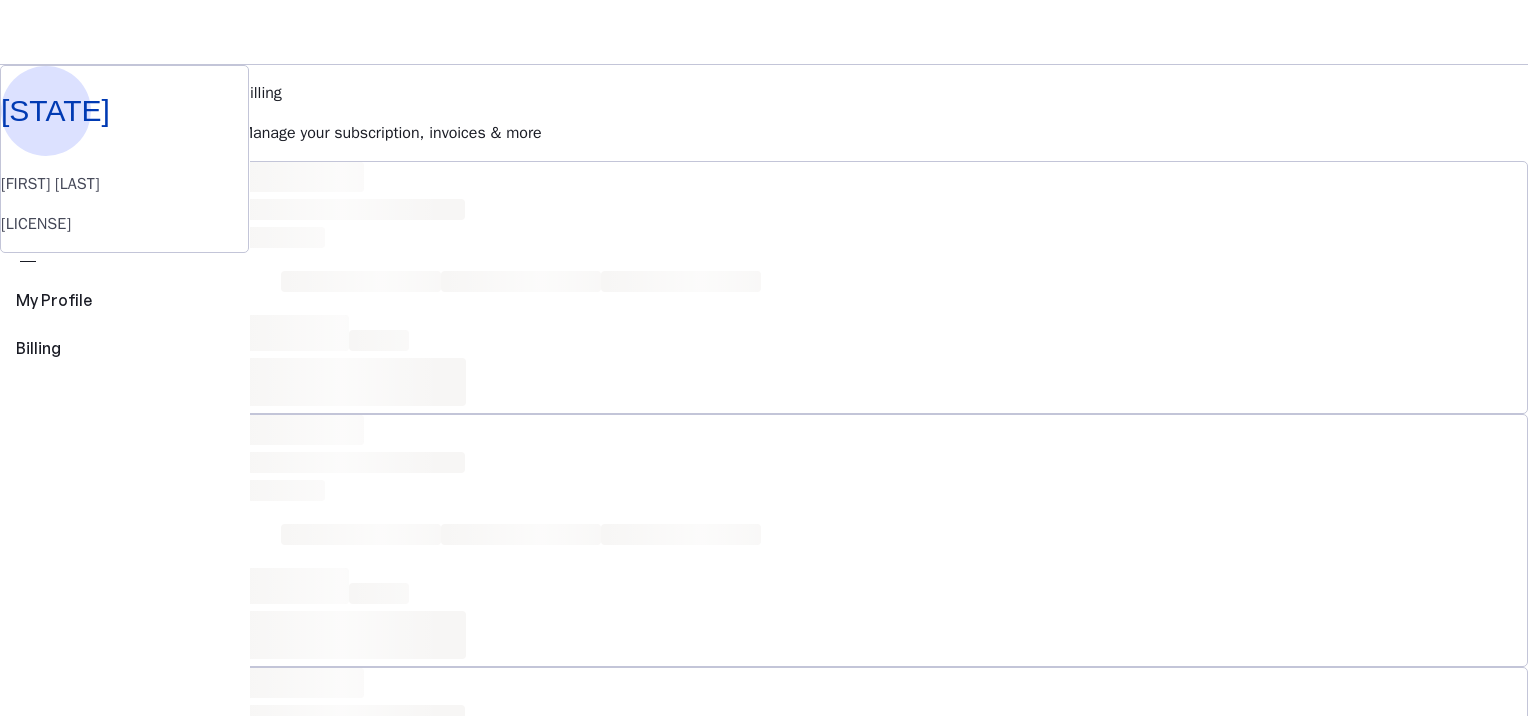 click at bounding box center [276, 567] 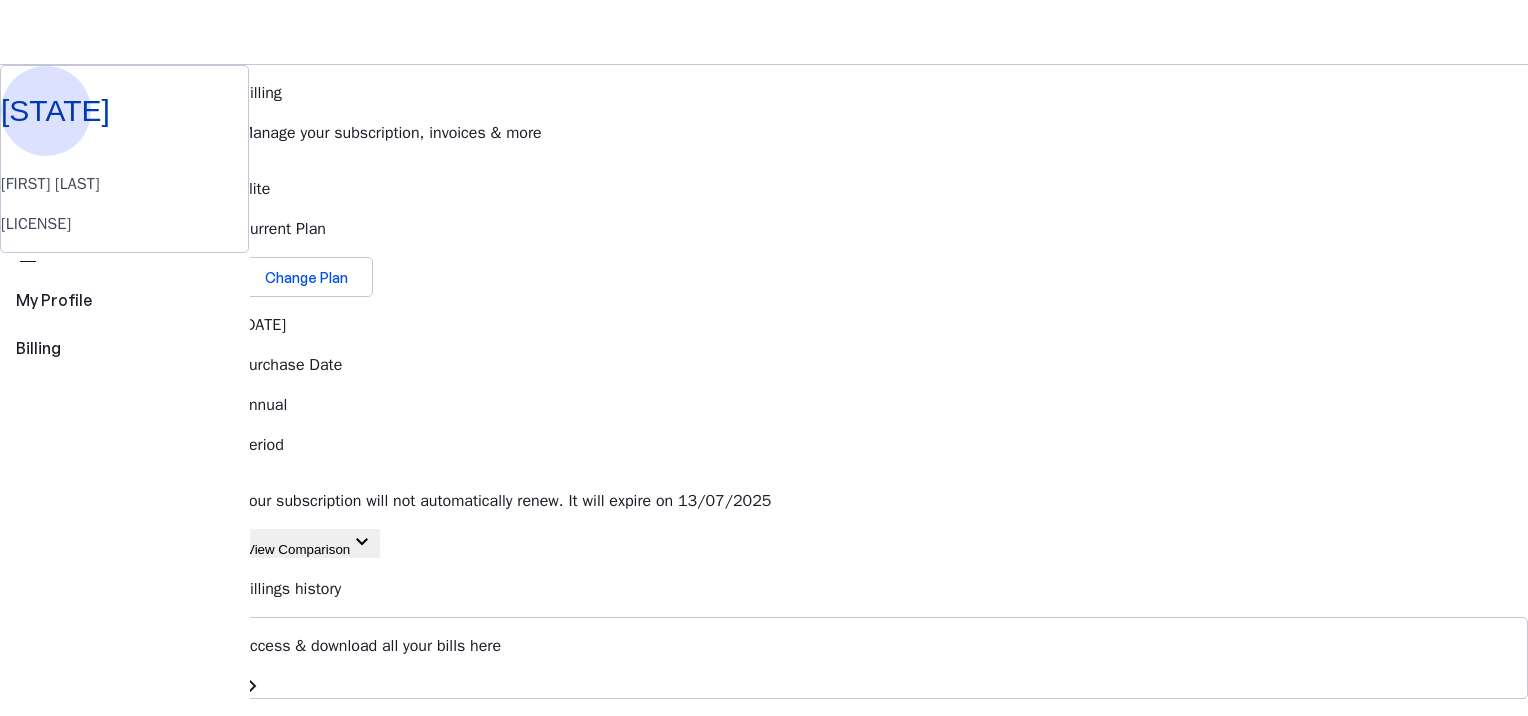click on "View Comparison" at bounding box center (298, 549) 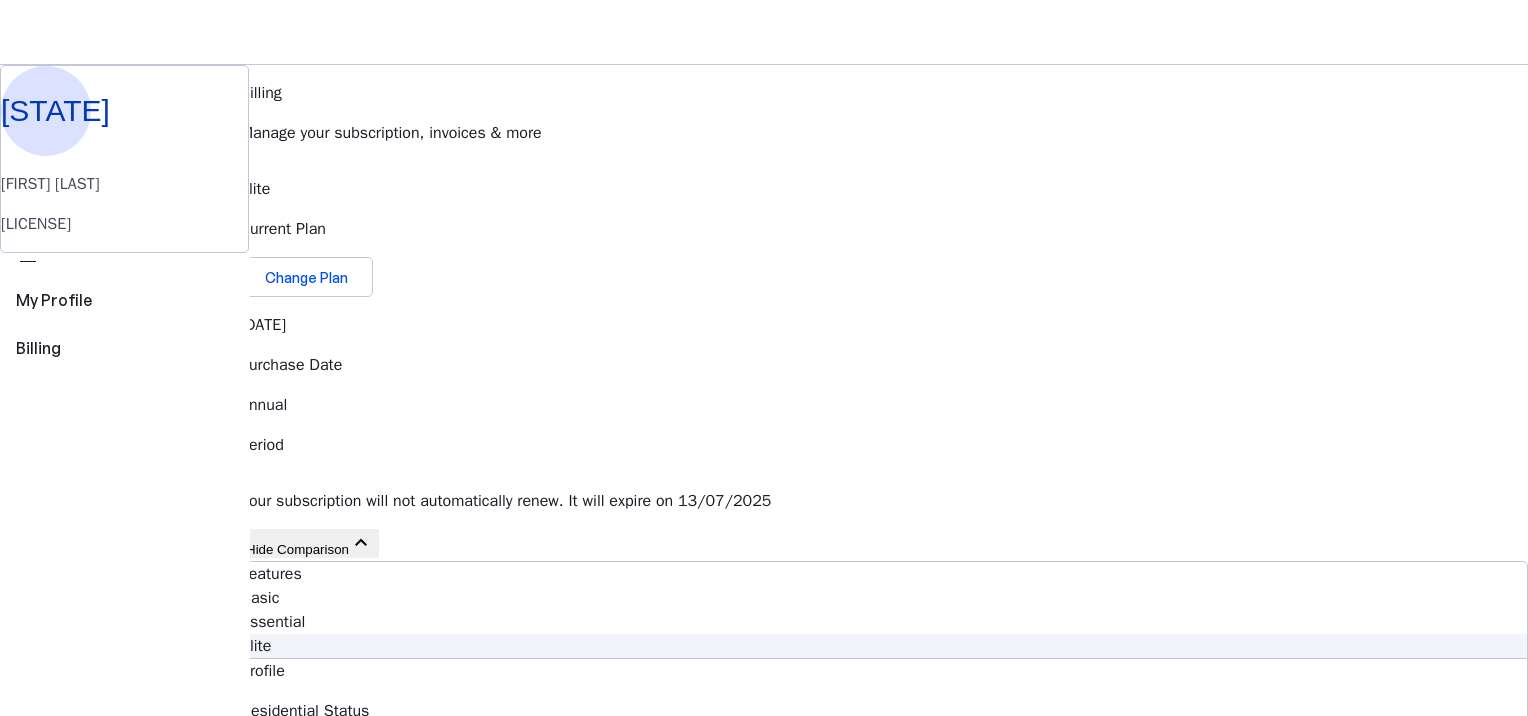 scroll, scrollTop: 0, scrollLeft: 0, axis: both 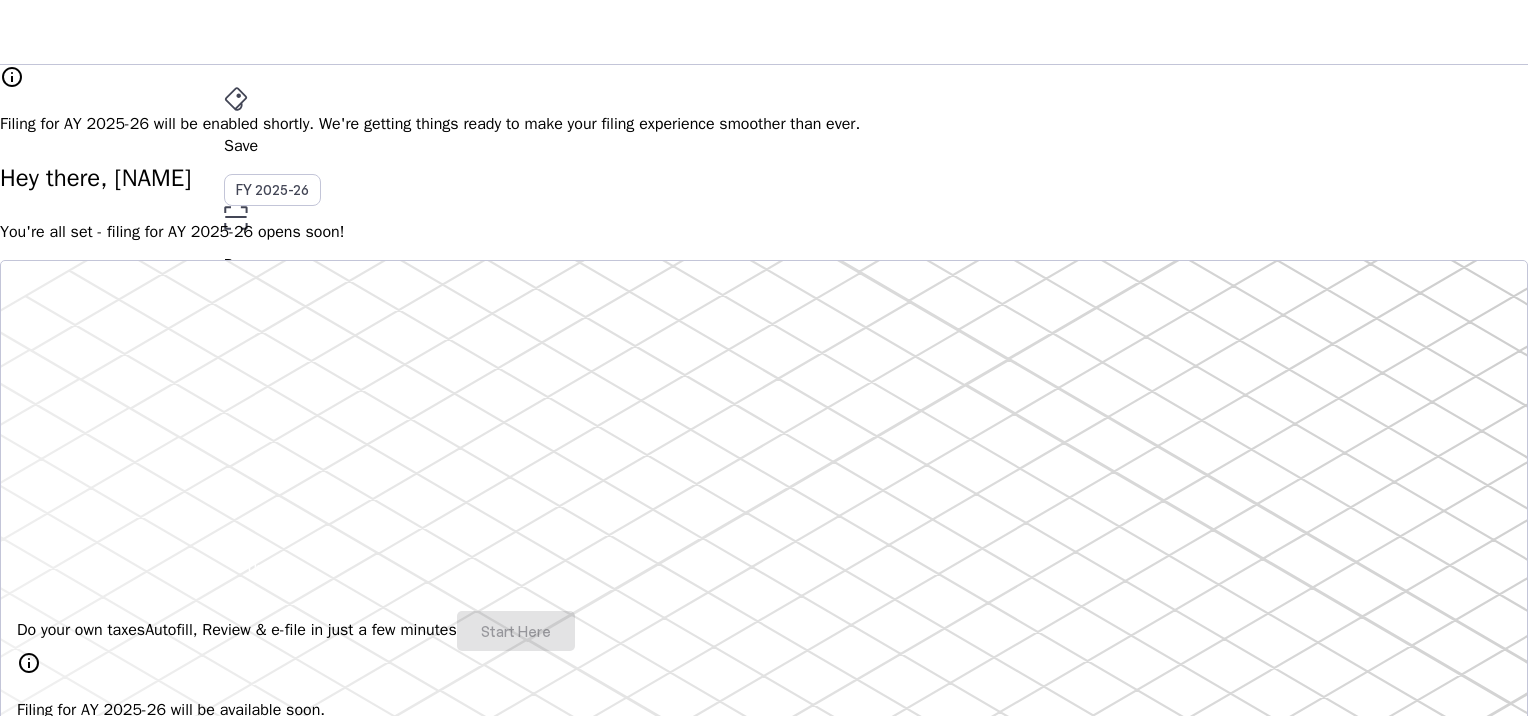 click on "Upgrade" at bounding box center [276, 567] 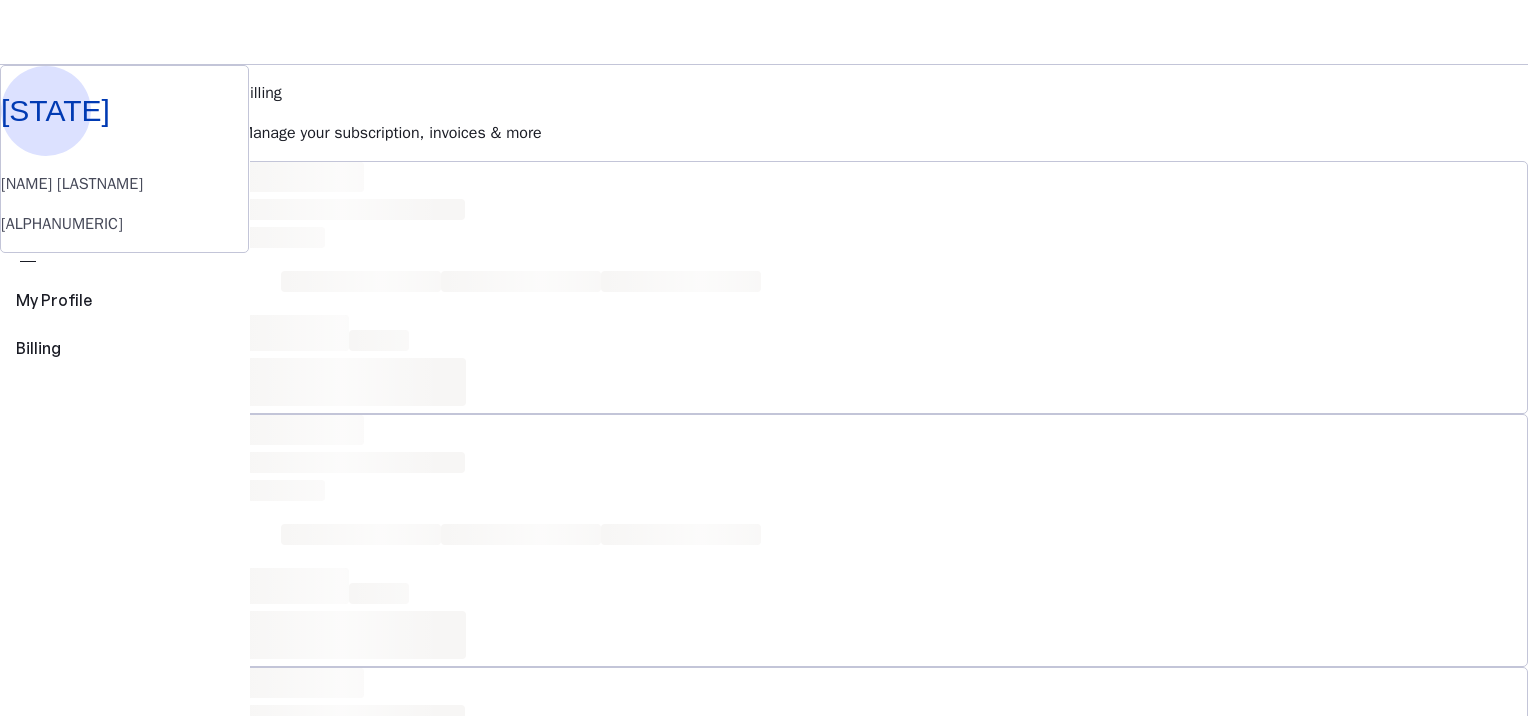 type 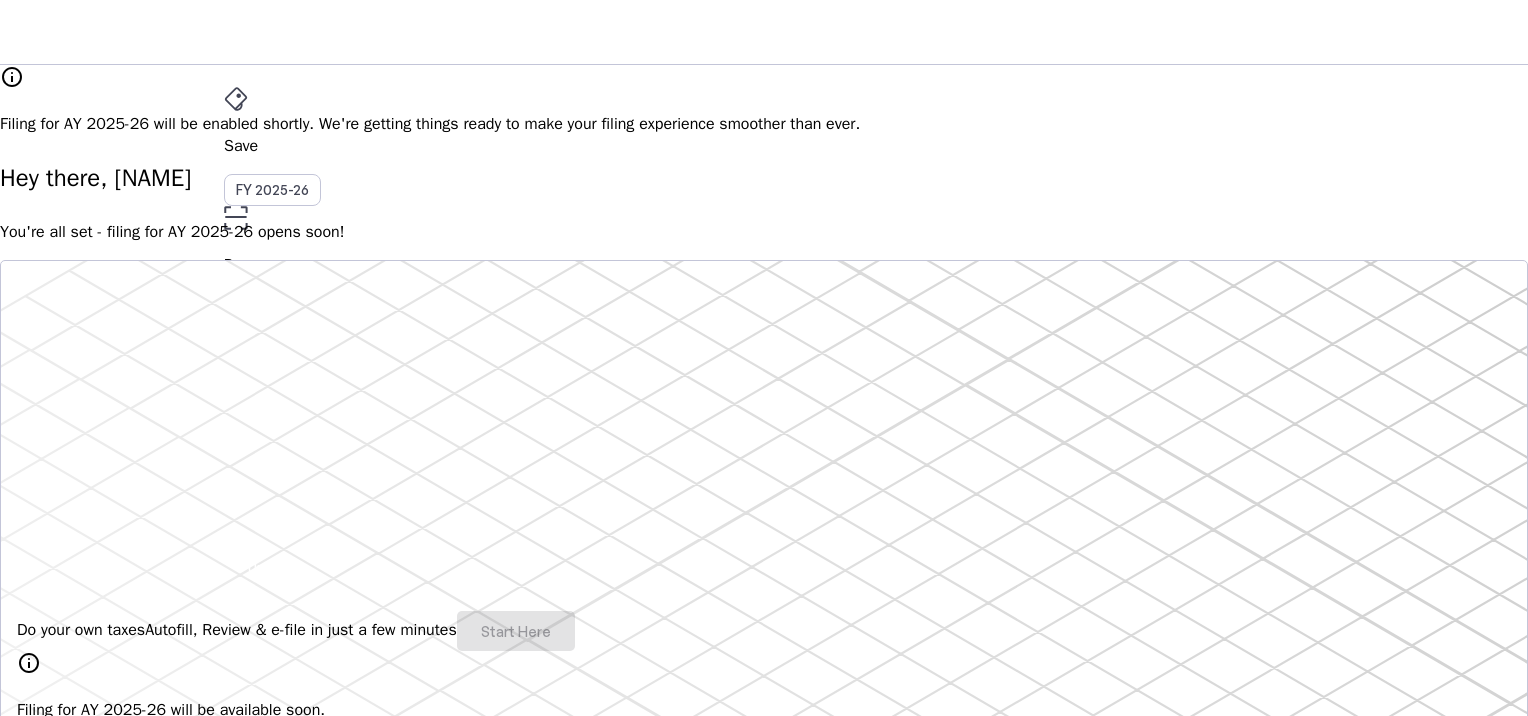 click on "info Filing for AY 2025-26 will be enabled shortly. We're getting things ready to make your filing experience smoother than ever.  Hey there, NIKUNJ   You're all set - filing for AY 2025-26 opens soon!   Do your own taxes   Autofill, Review & e-file in just a few minutes   Start Here  info Filing for AY 2025-26 will be available soon.   4.8/5 | 1400 reviews   We do your taxes   Expert will prepare, review & e-file your tax return, making sure nothing gets missed.   Explore   Benefits of filing on Quicko  Fetch everything using Autofill Automatically retrieve your income, deductions, tax credits & losses directly from ITD. No need of any forms! Connect to multiple apps In just a few clicks, seamlessly fetch all your trades directly from your broker and ensure accurate reporting. Get Personalized Insights Gain full visibility into the computation. Easily view and understand how your taxes are calculated.  Explore  Upgrade to Elite Learn More File Revised Return Revise Return View E-Filed Returns Explore FAQs" at bounding box center [764, 1619] 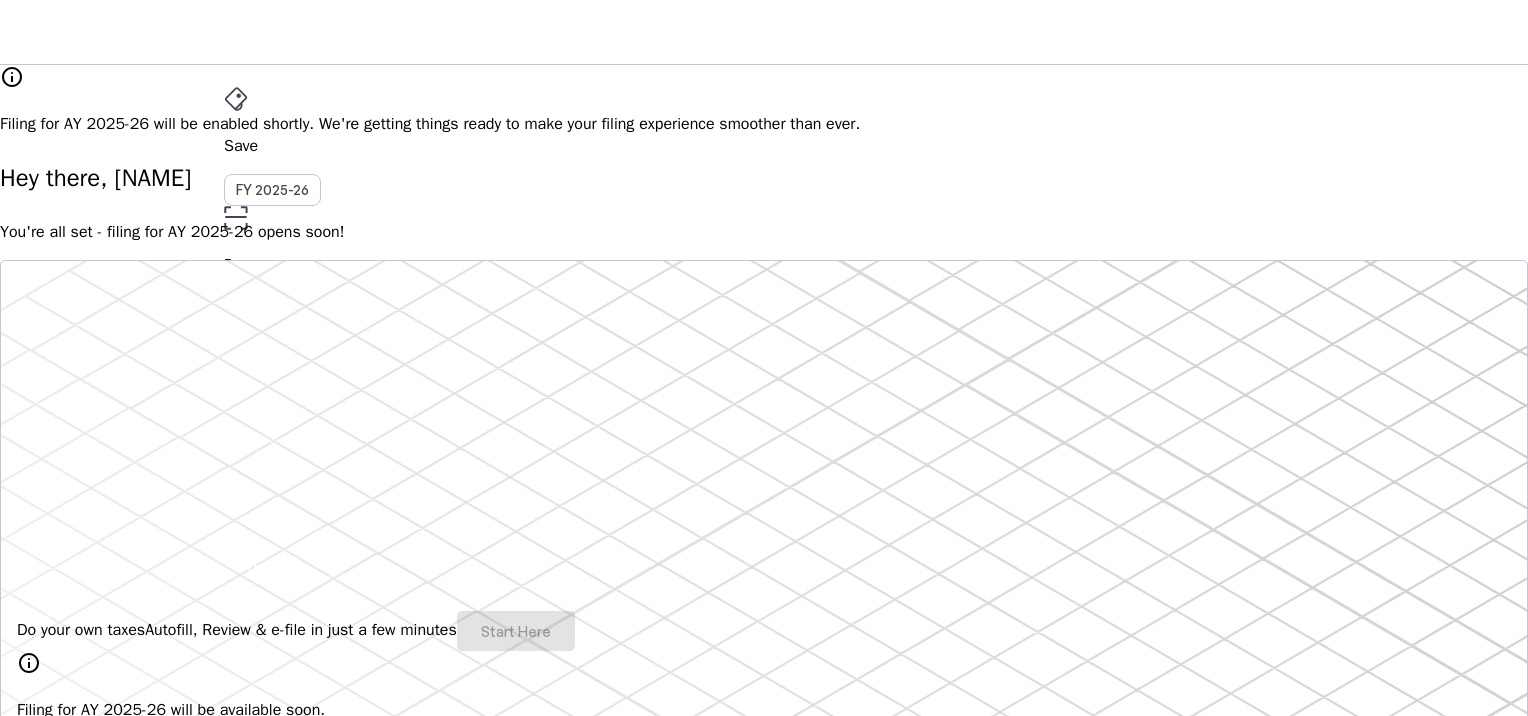 click at bounding box center (276, 567) 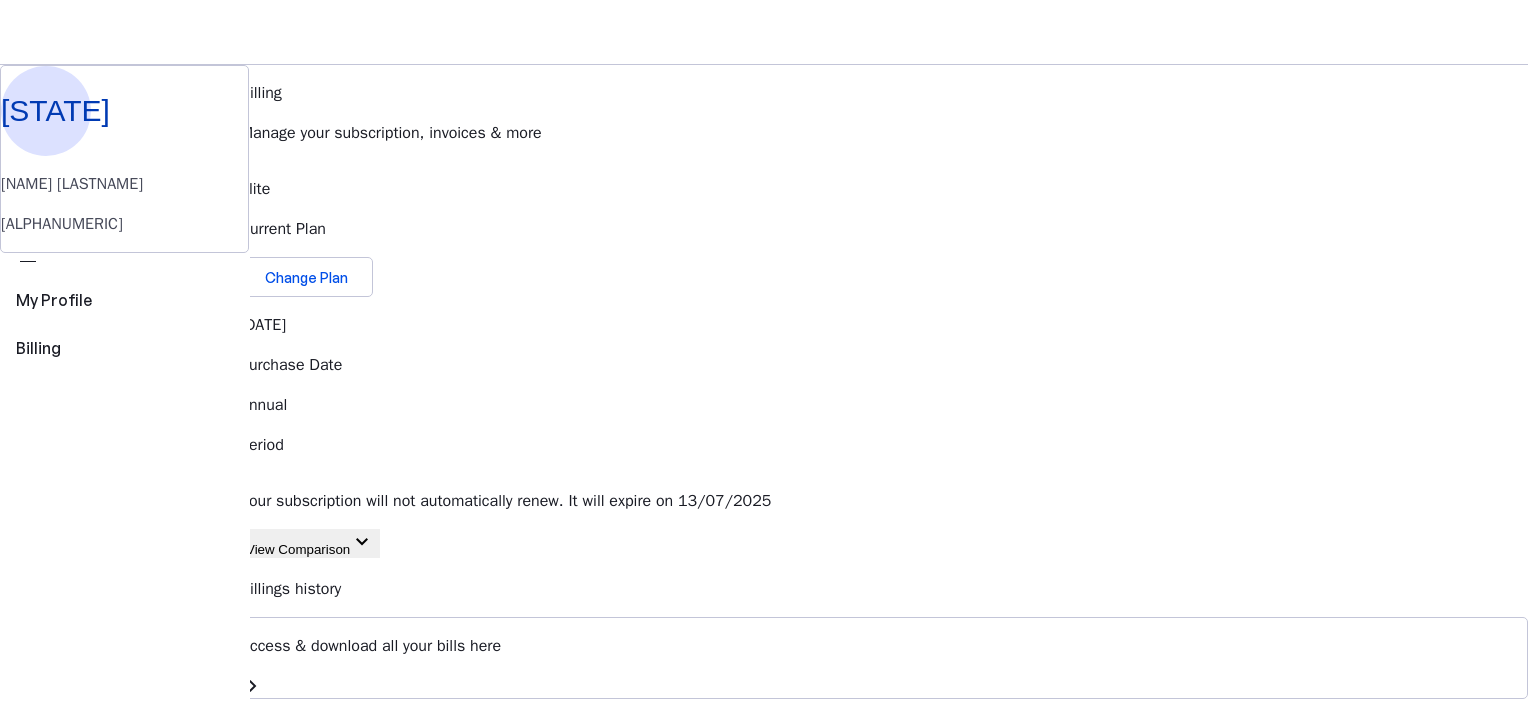 click on "View Comparison" at bounding box center [298, 549] 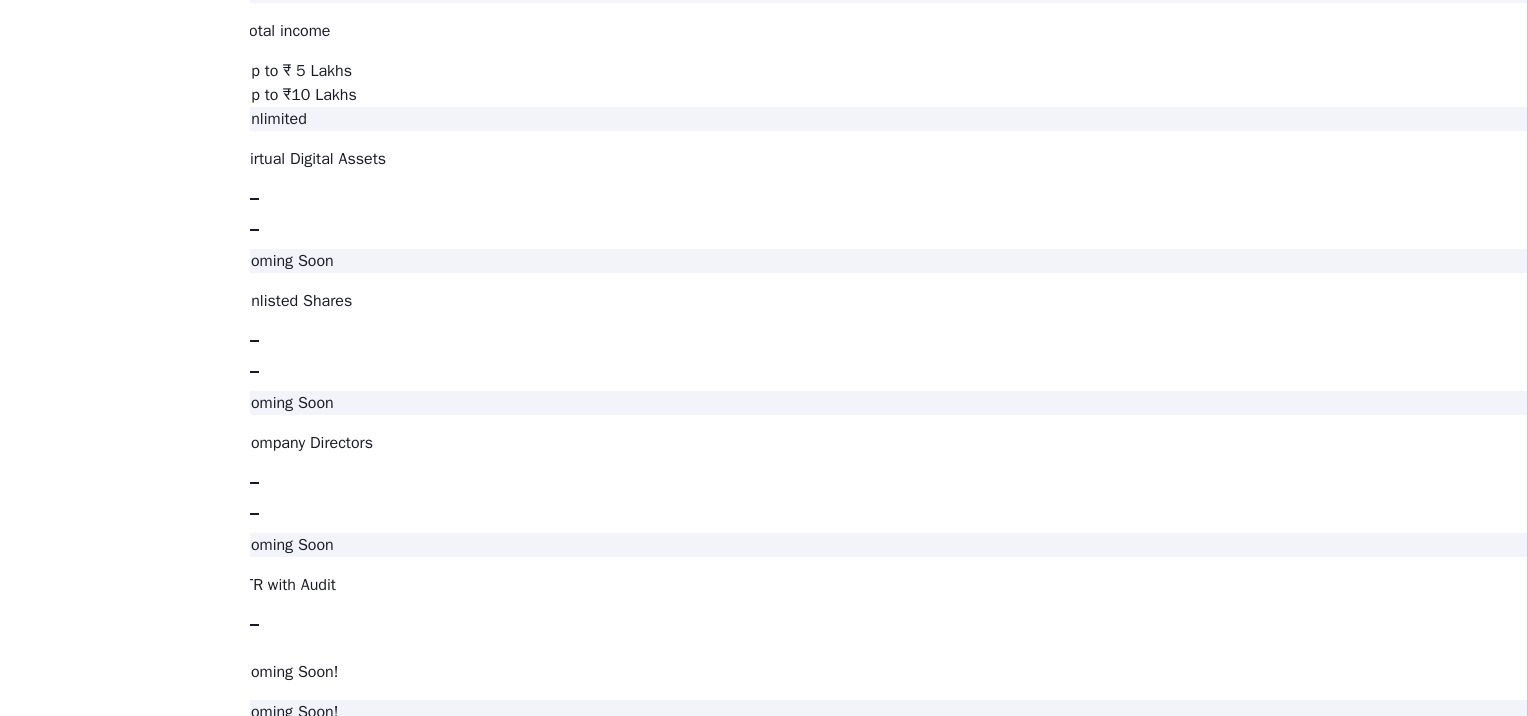 scroll, scrollTop: 3036, scrollLeft: 0, axis: vertical 